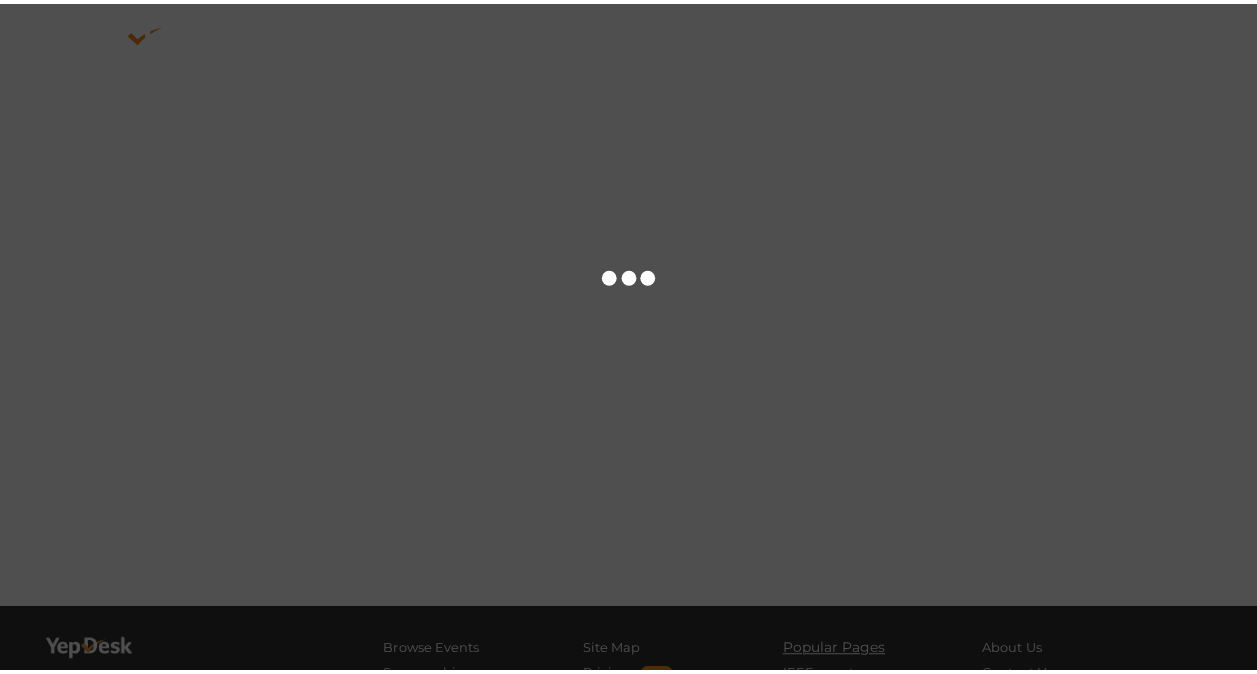scroll, scrollTop: 0, scrollLeft: 0, axis: both 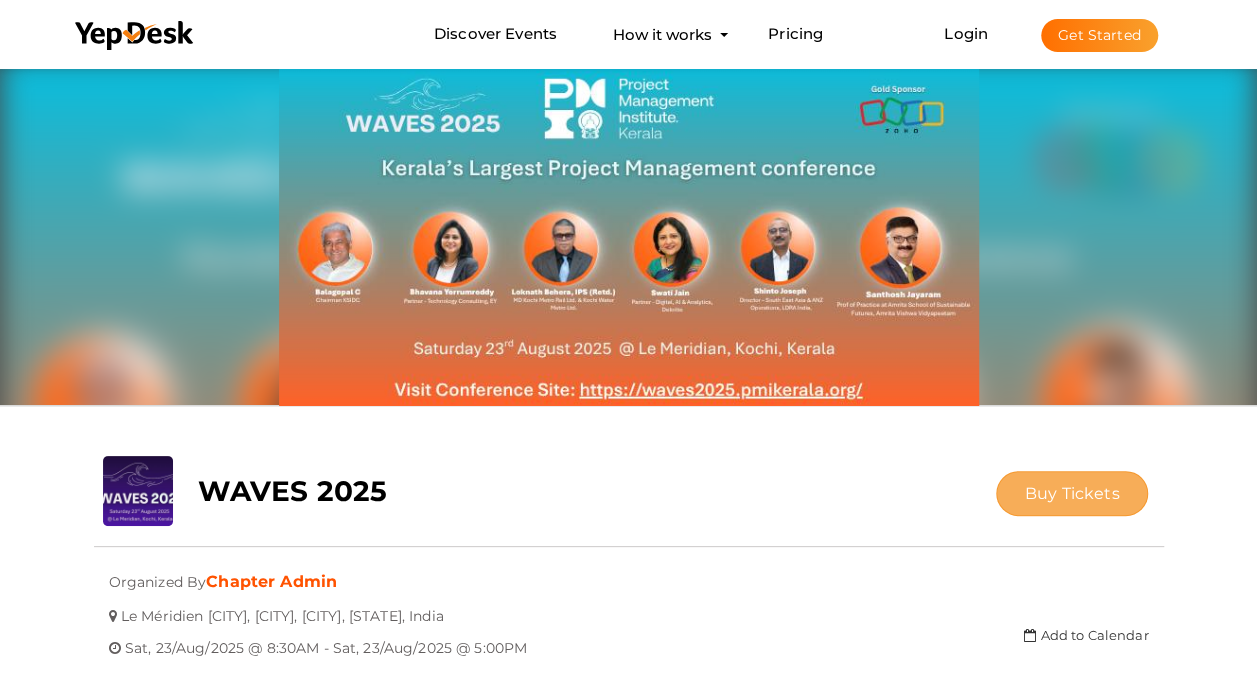 click on "Buy Tickets" at bounding box center (1072, 493) 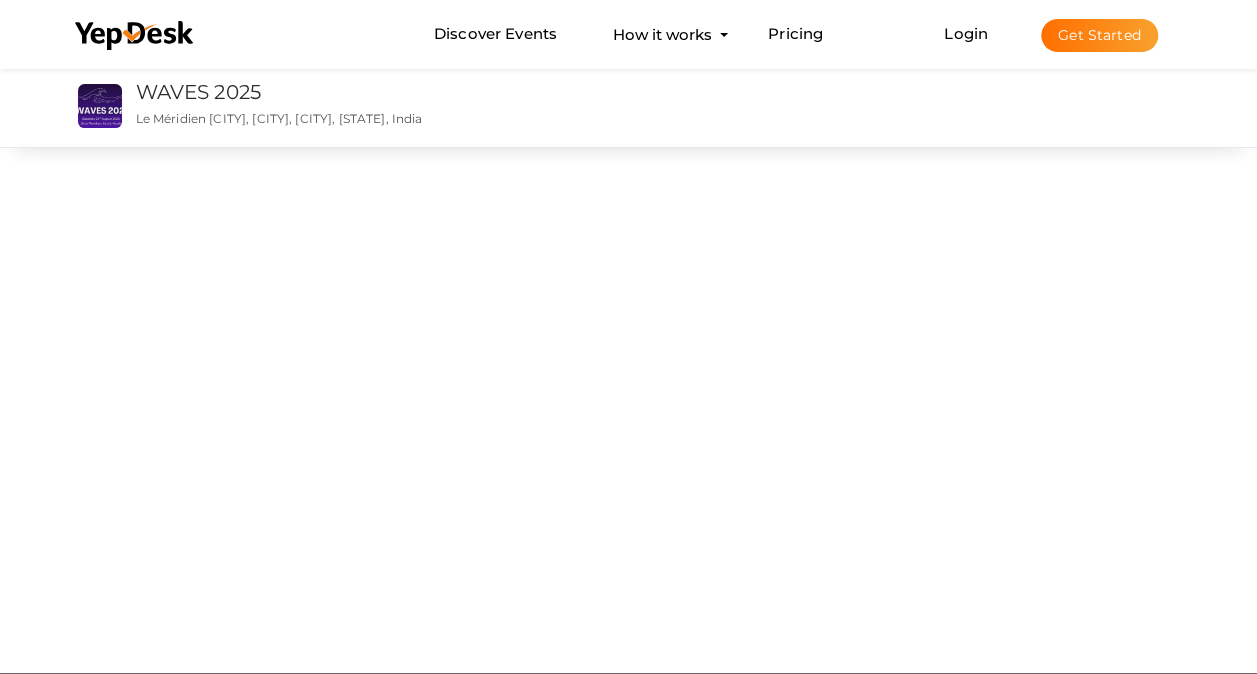 scroll, scrollTop: 0, scrollLeft: 0, axis: both 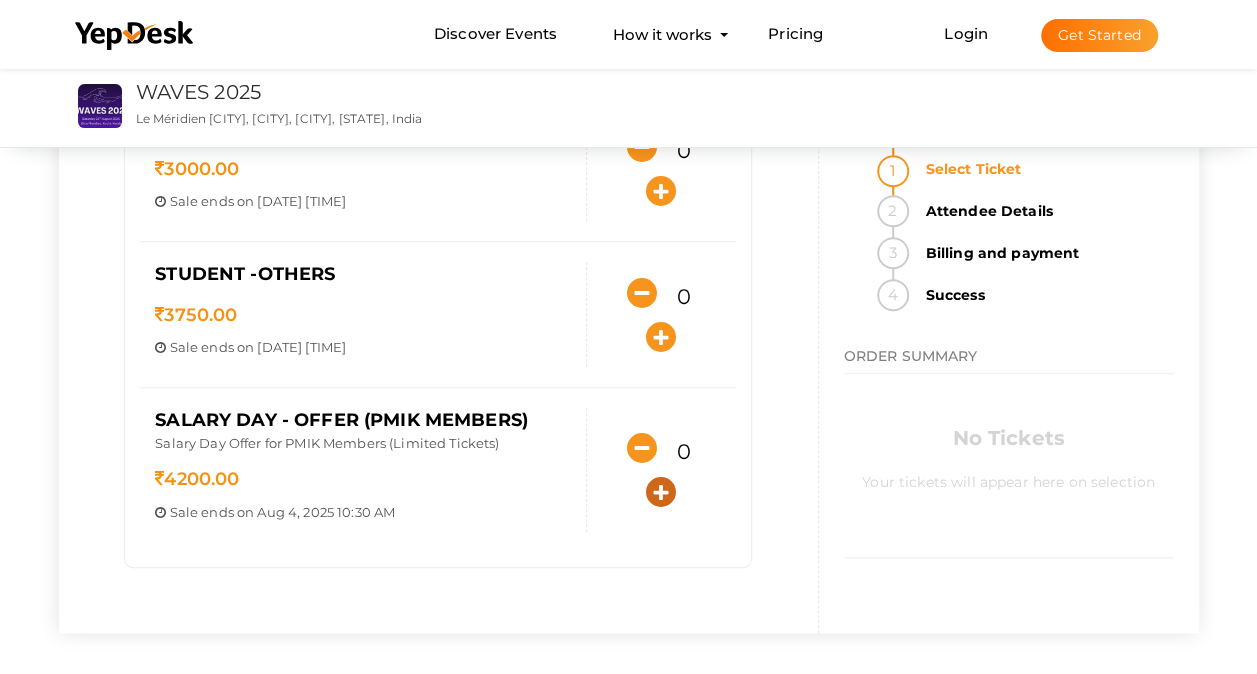 click at bounding box center (661, 492) 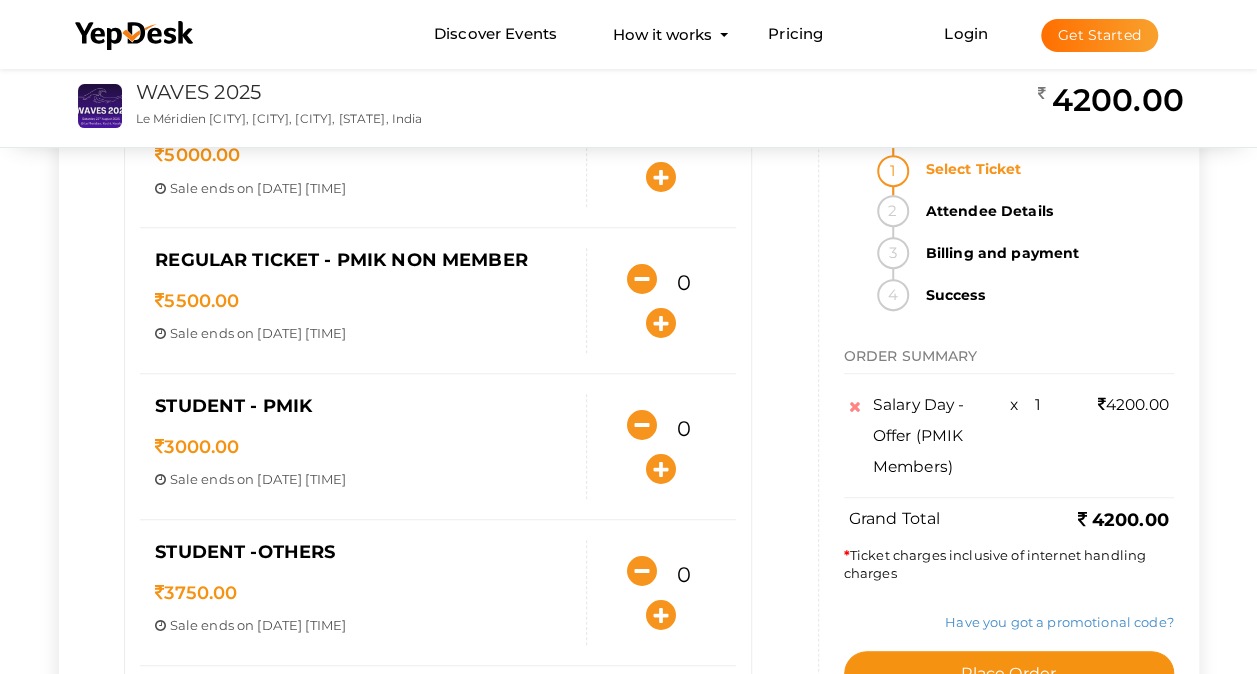 scroll, scrollTop: 412, scrollLeft: 0, axis: vertical 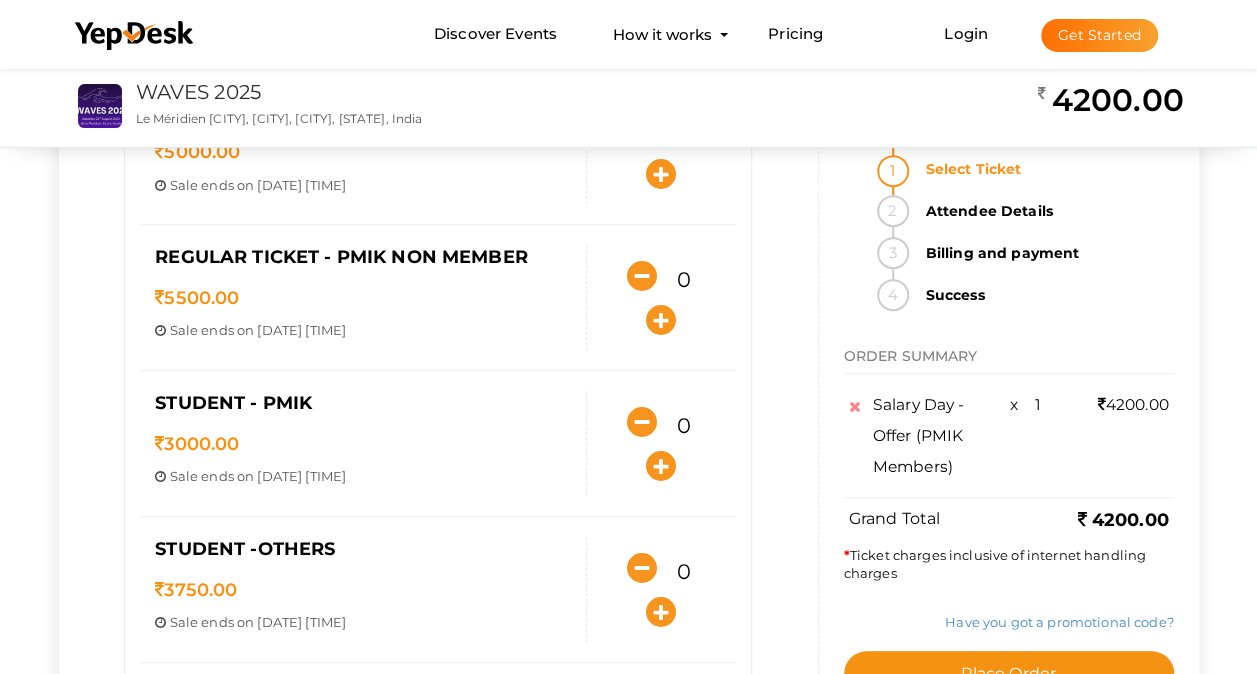 type 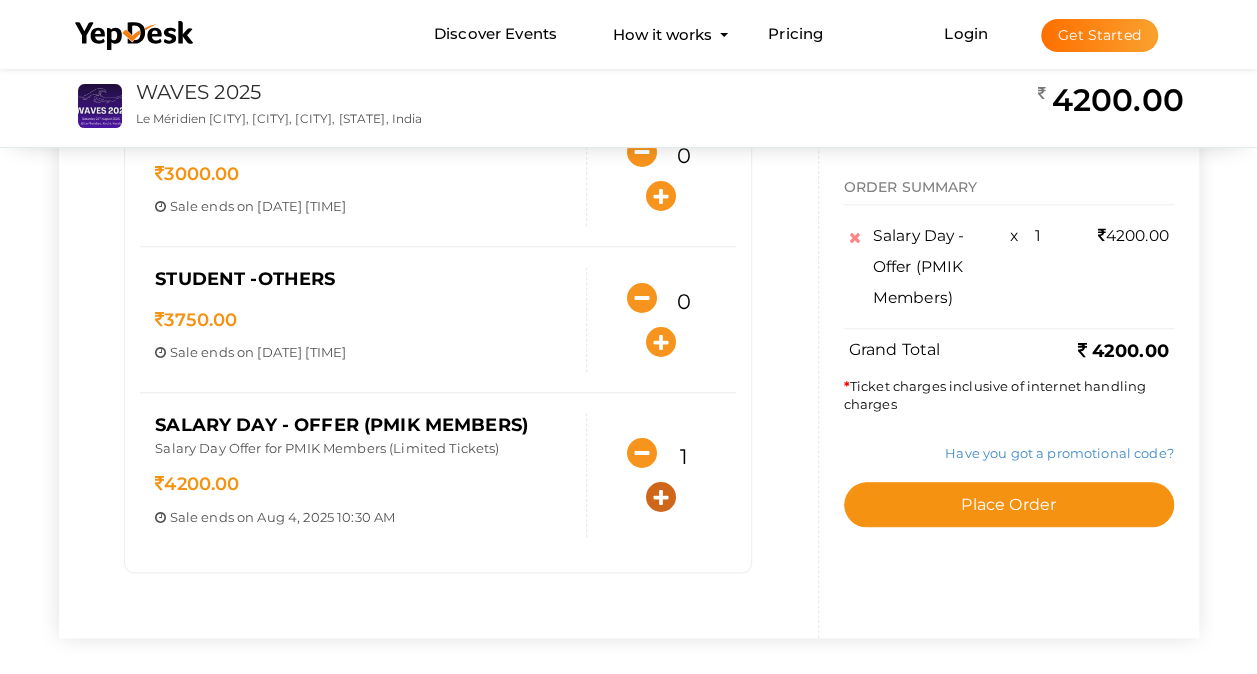 scroll, scrollTop: 746, scrollLeft: 0, axis: vertical 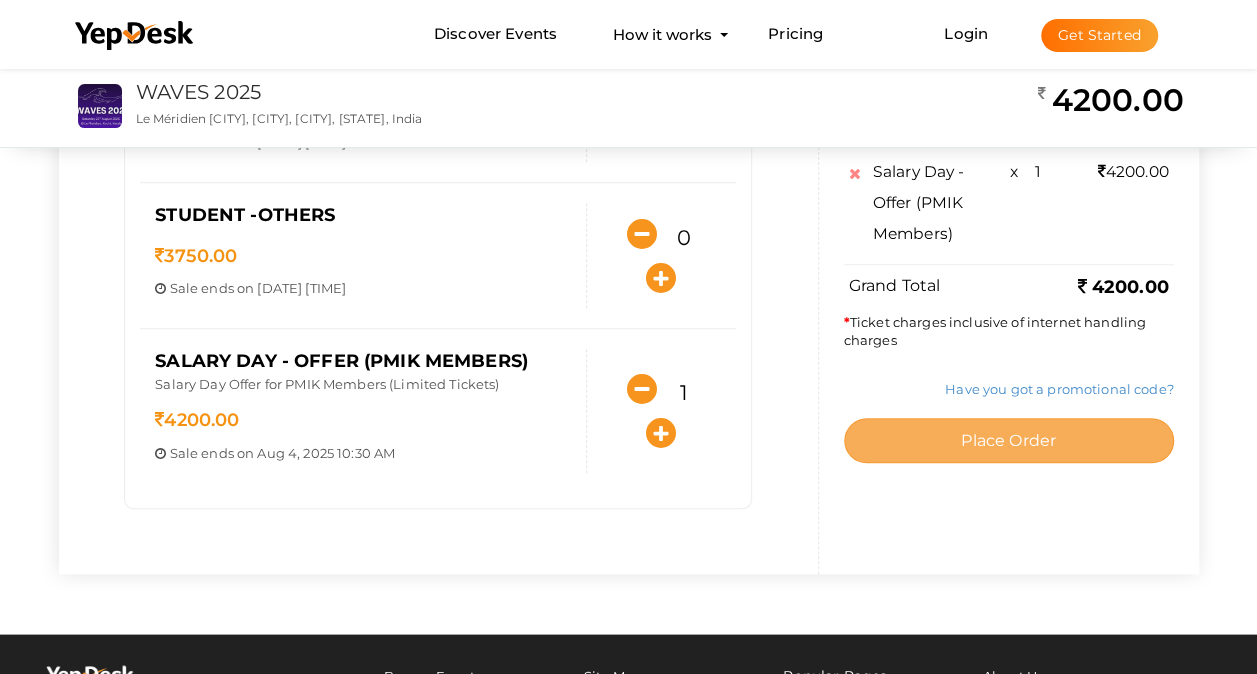 click on "Place Order" at bounding box center [1008, 441] 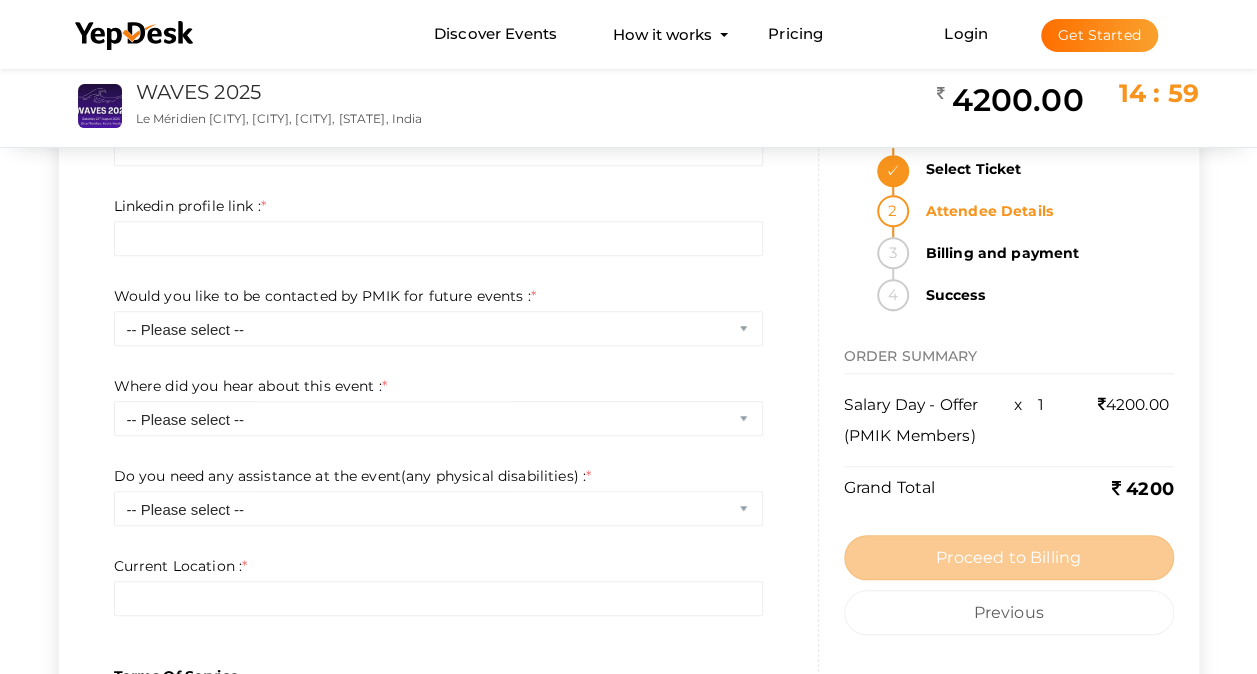 scroll, scrollTop: 0, scrollLeft: 0, axis: both 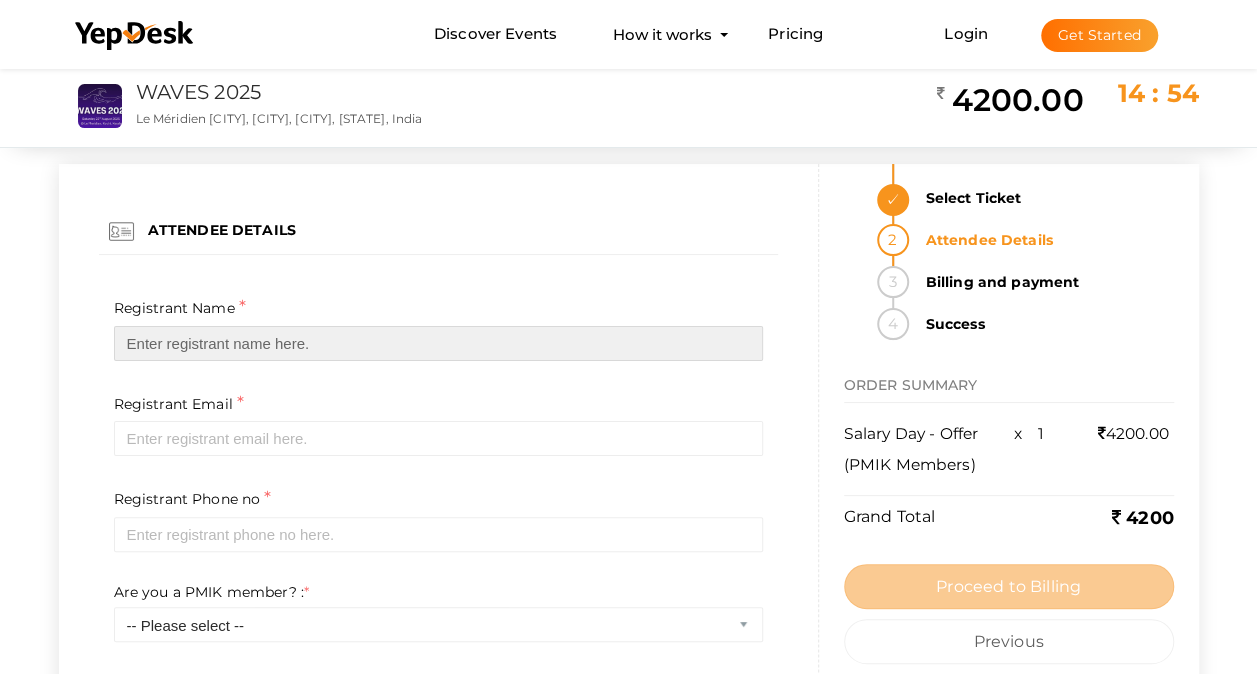click at bounding box center (438, 343) 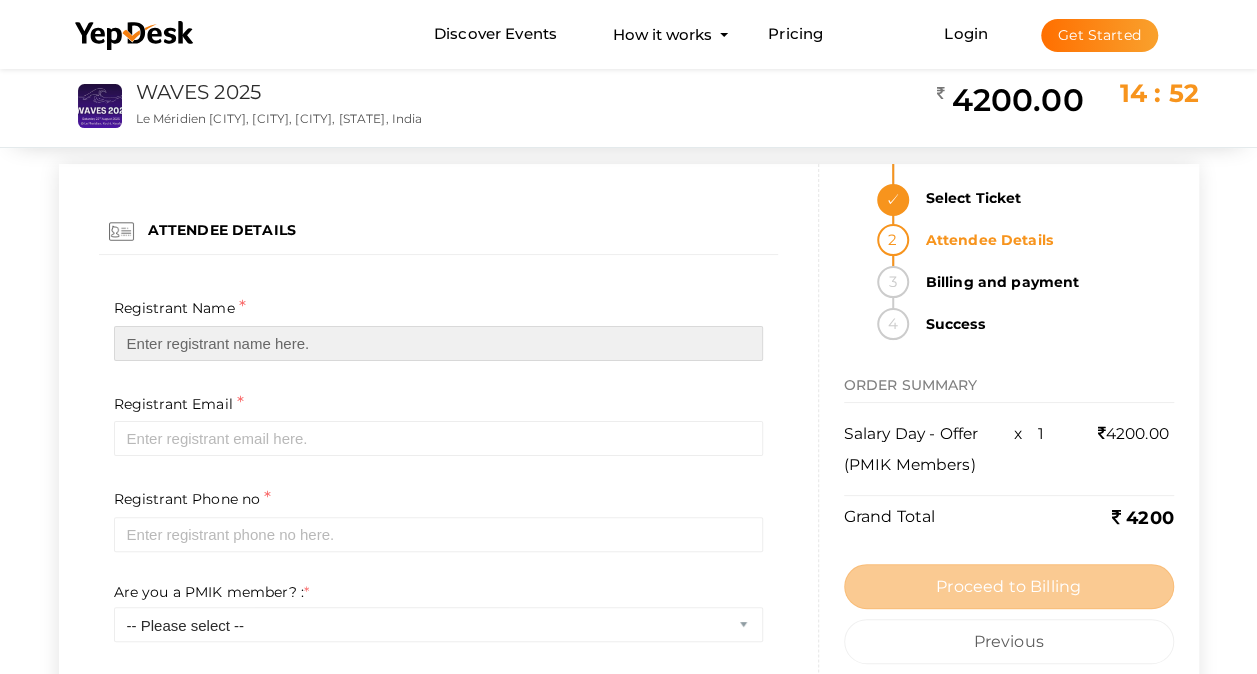 type on "[FIRST] [LAST]" 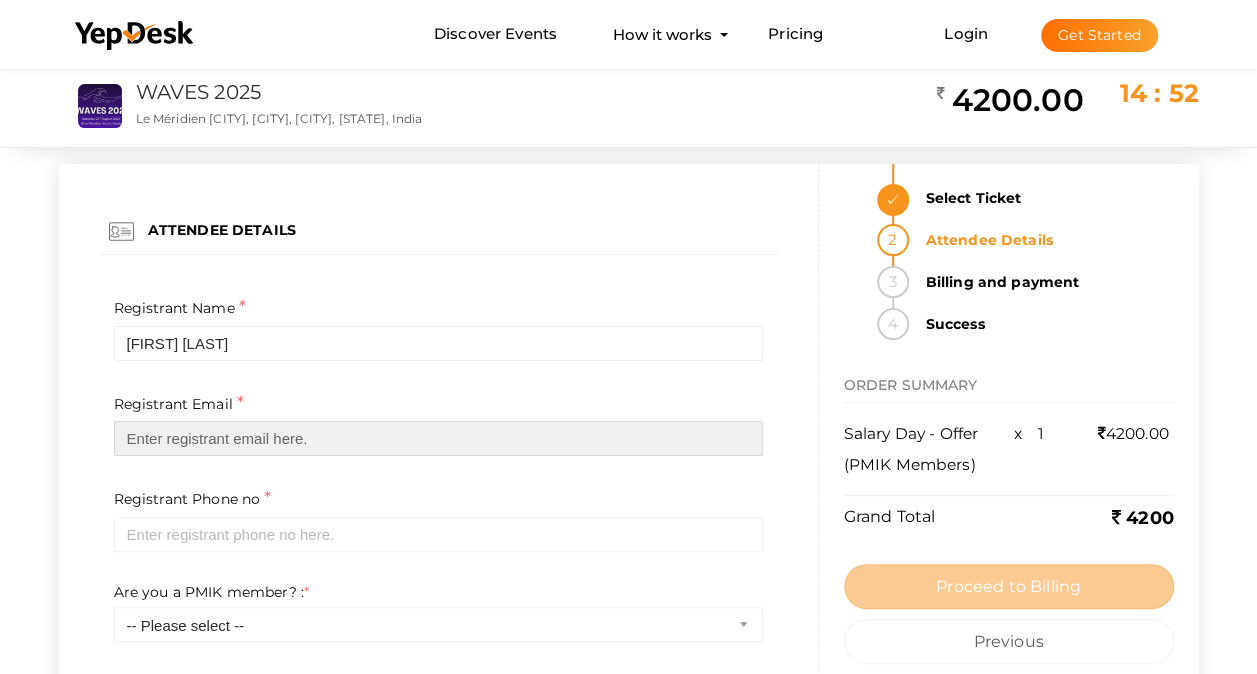type on "support@[DOMAIN]" 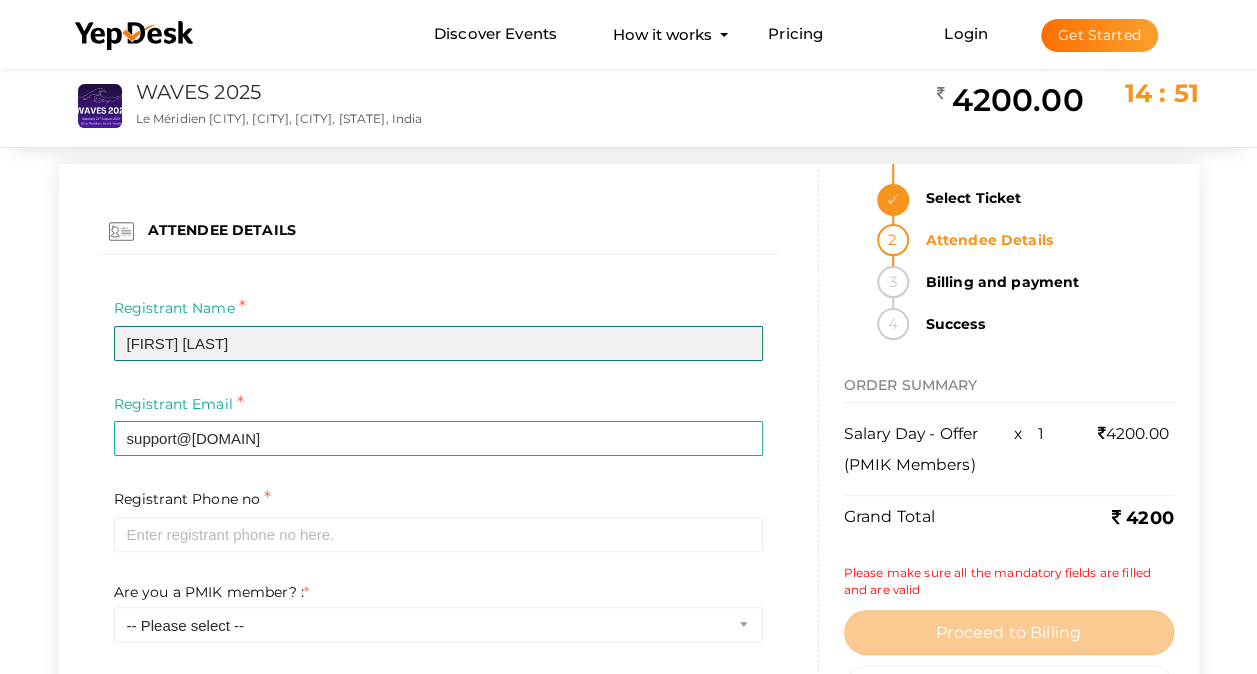 type on "[FIRST] [LAST]" 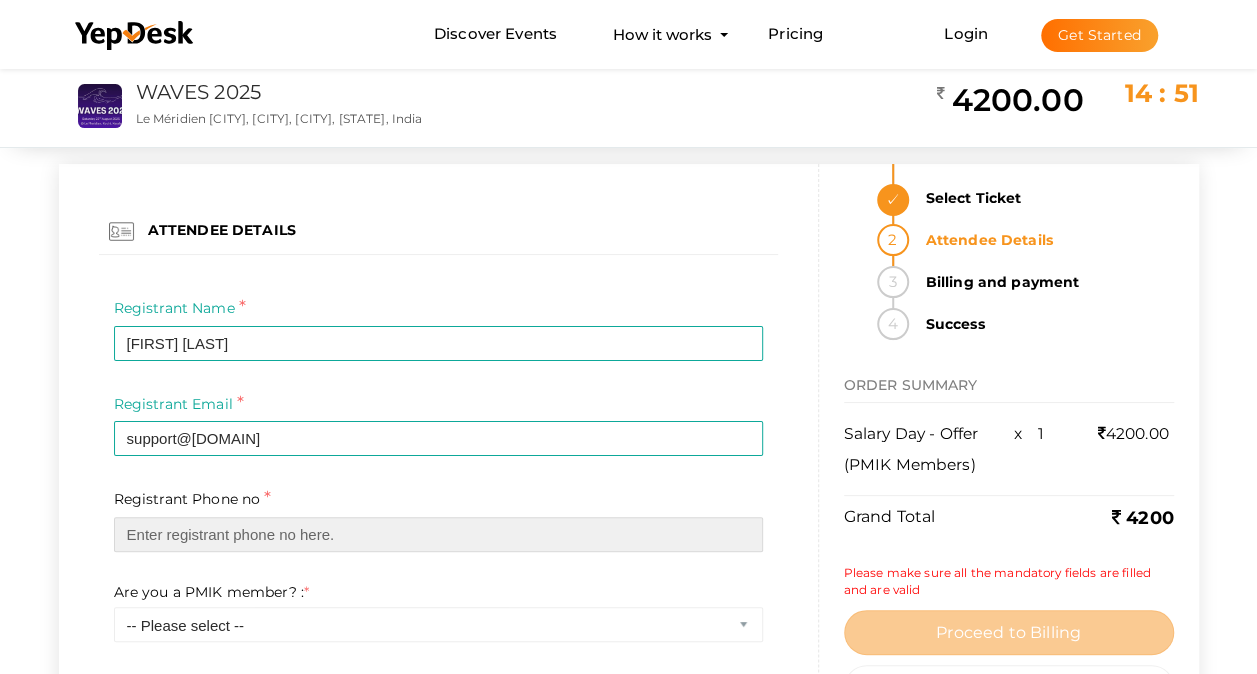 type on "[PHONE]" 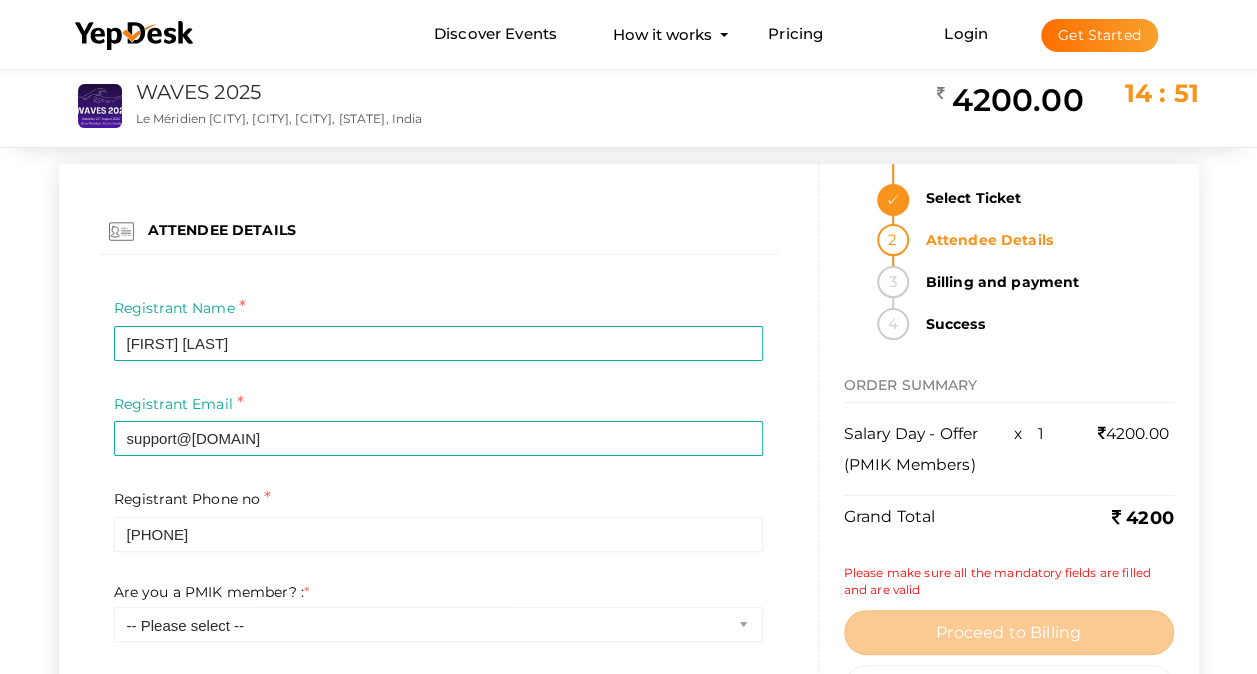type on "[COMPANY_NAME]" 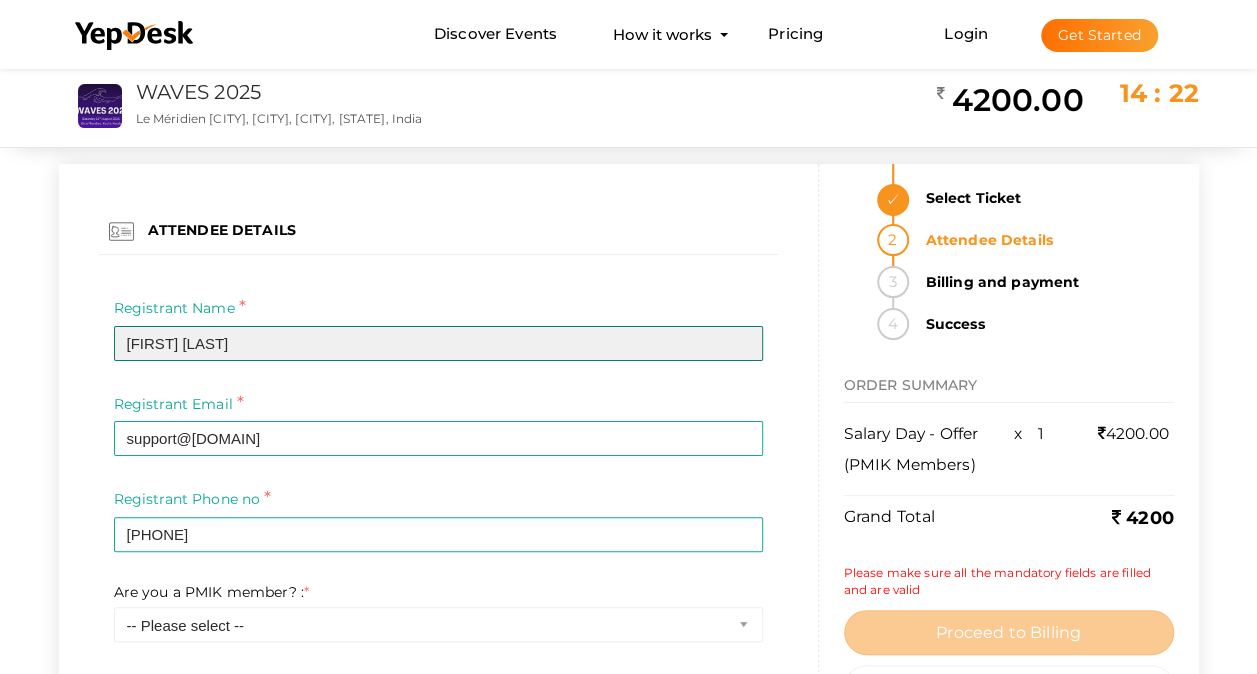 type on "[FIRST] [LAST]" 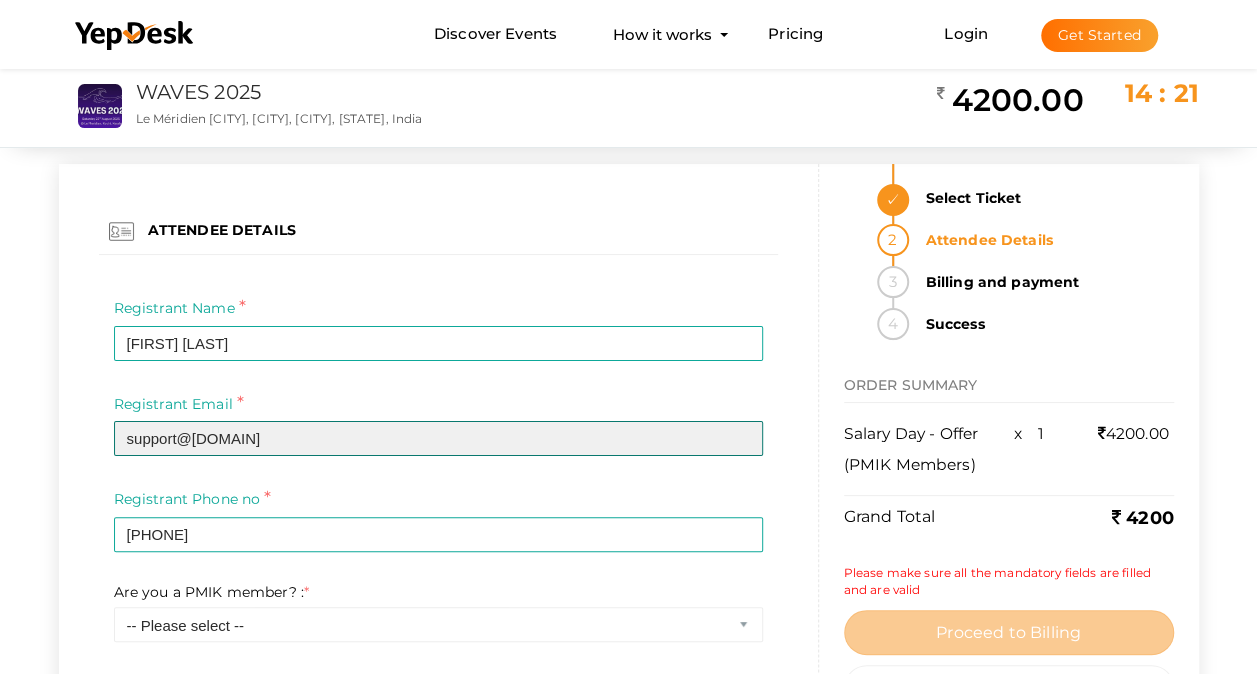 click on "support@[DOMAIN]" at bounding box center [438, 438] 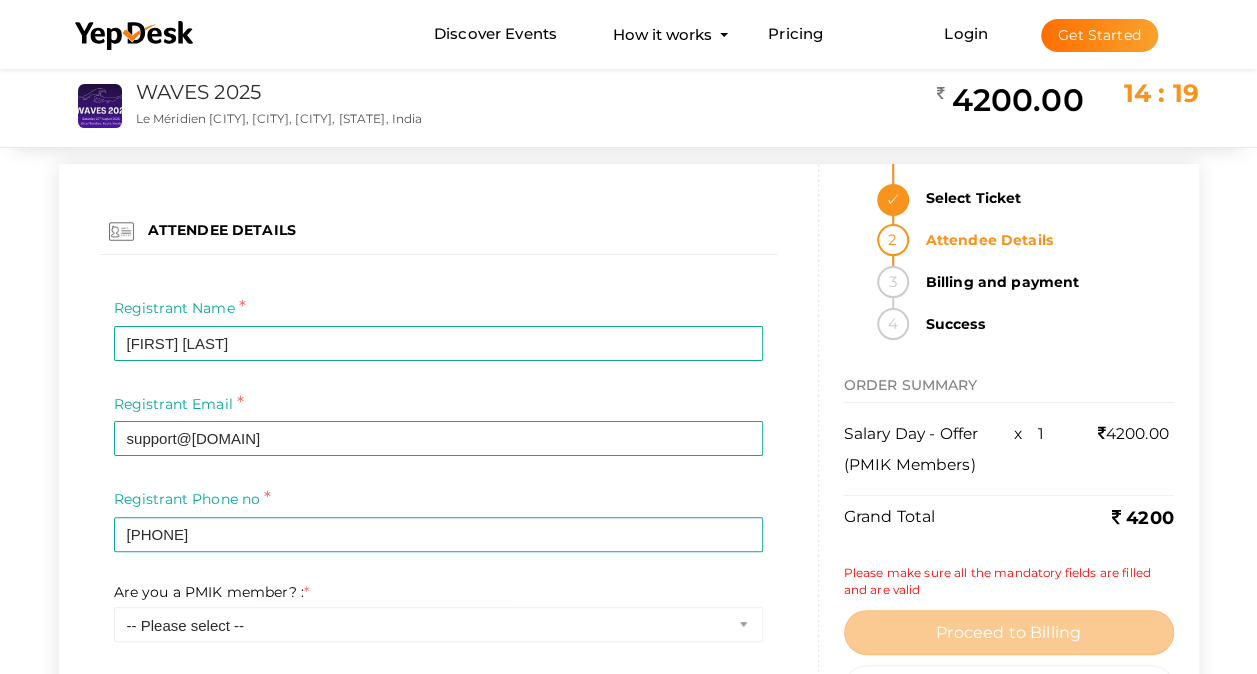 click on "Registrant Email
*
[EMAIL]
Required
Invalid
email" at bounding box center (438, 439) 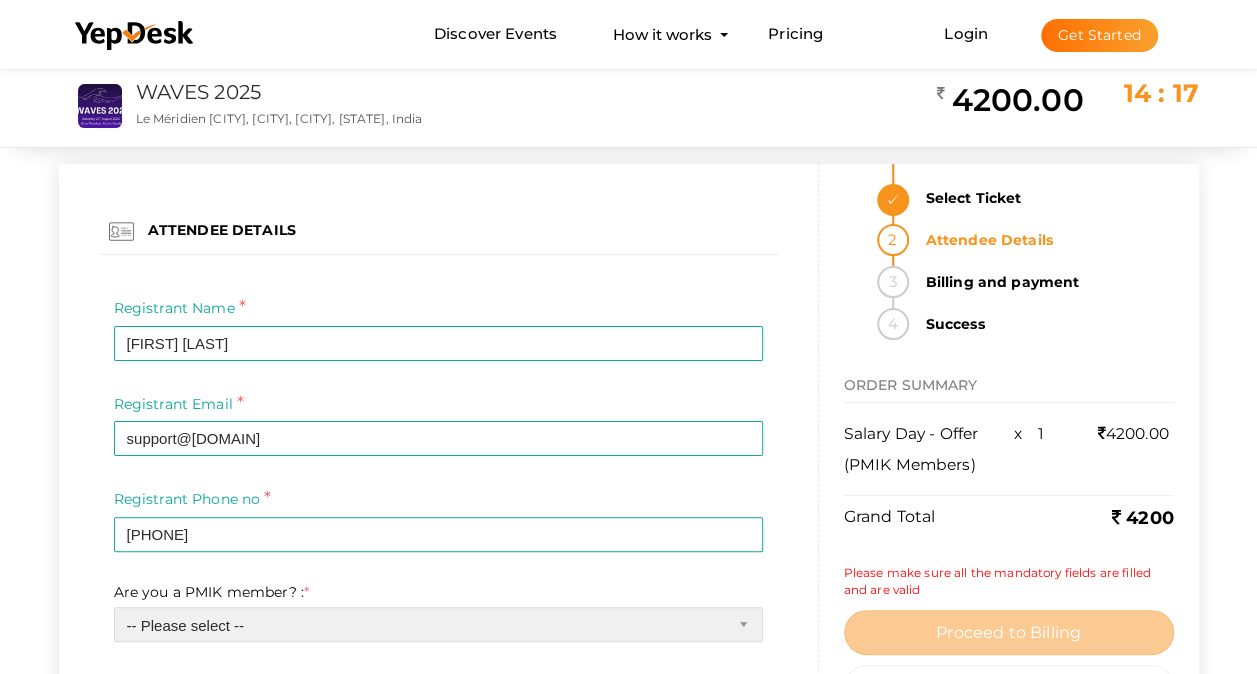 click on "-- Please select -- Yes No" at bounding box center [438, 624] 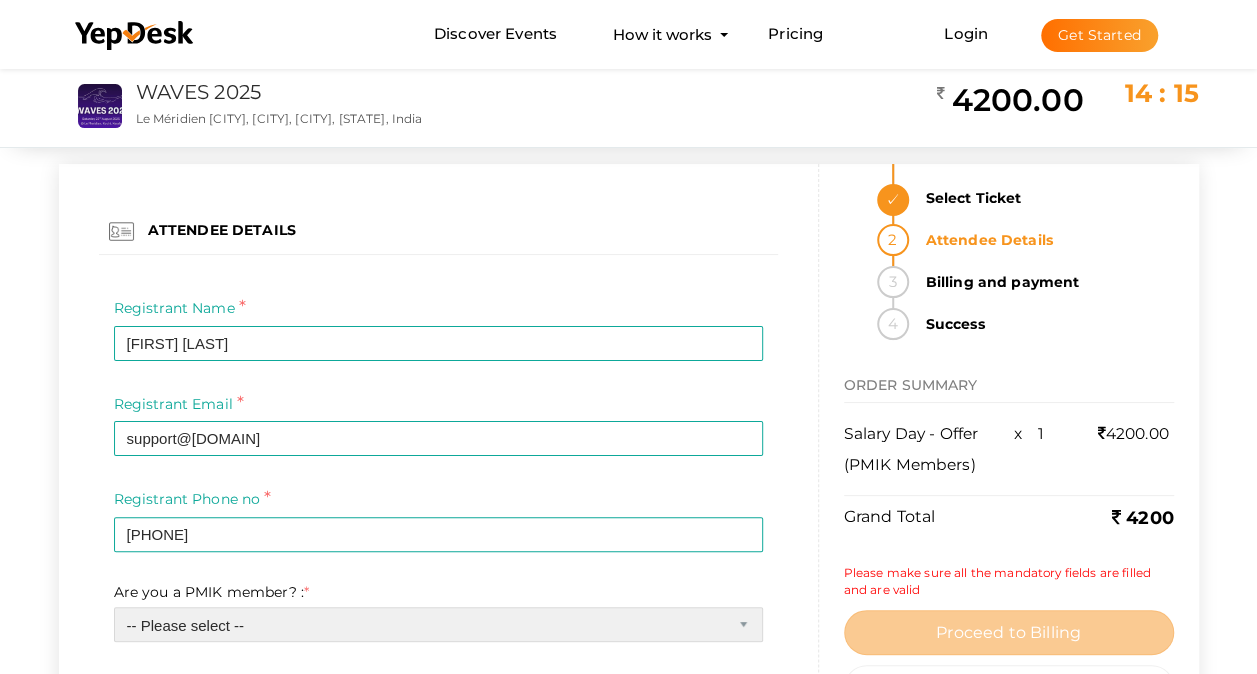 select on "0" 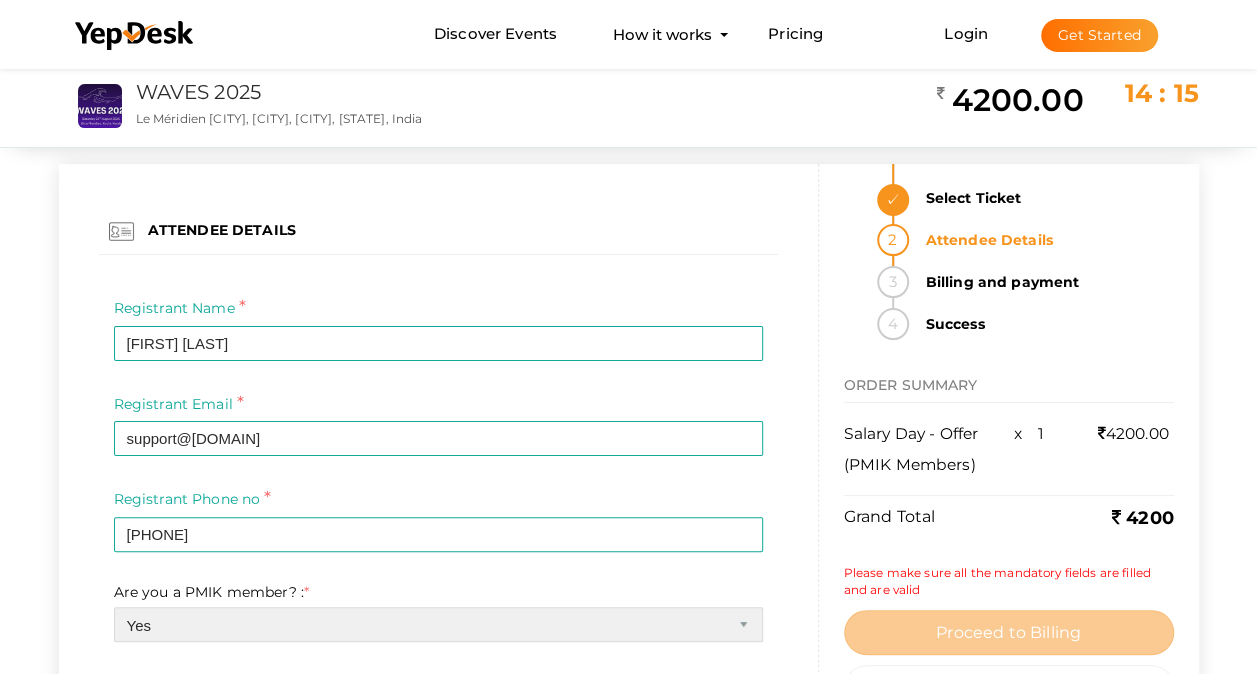 click on "-- Please select -- Yes No" at bounding box center [438, 624] 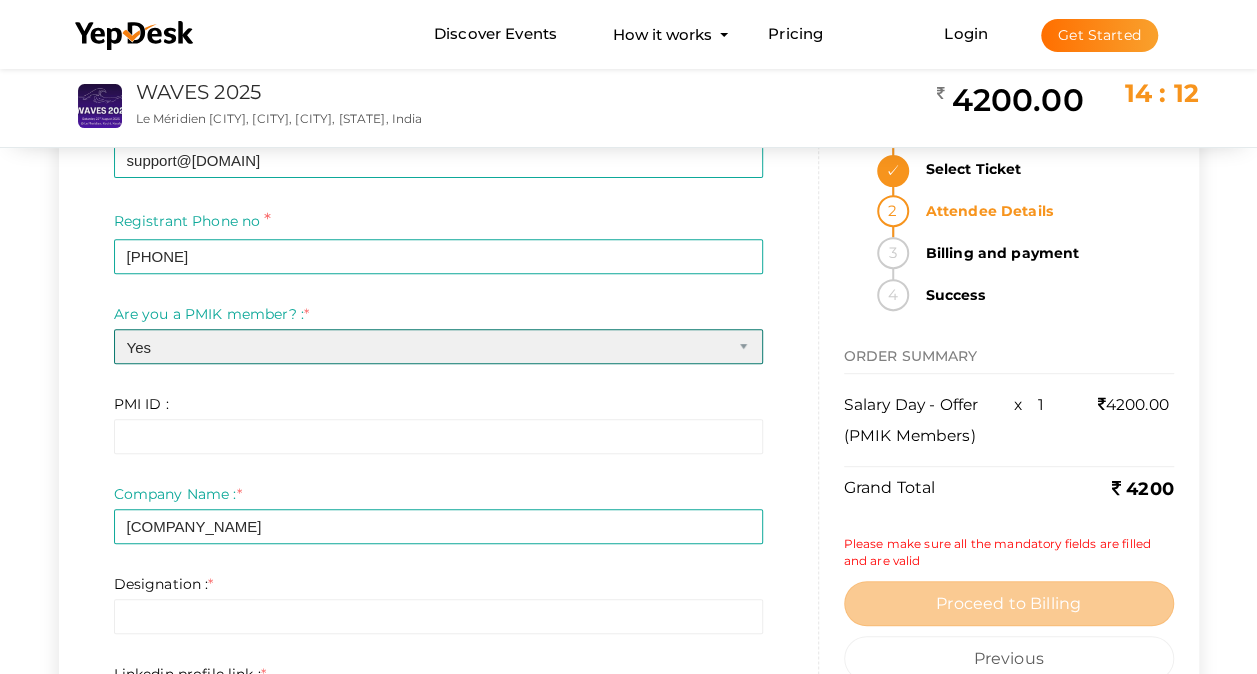 scroll, scrollTop: 360, scrollLeft: 0, axis: vertical 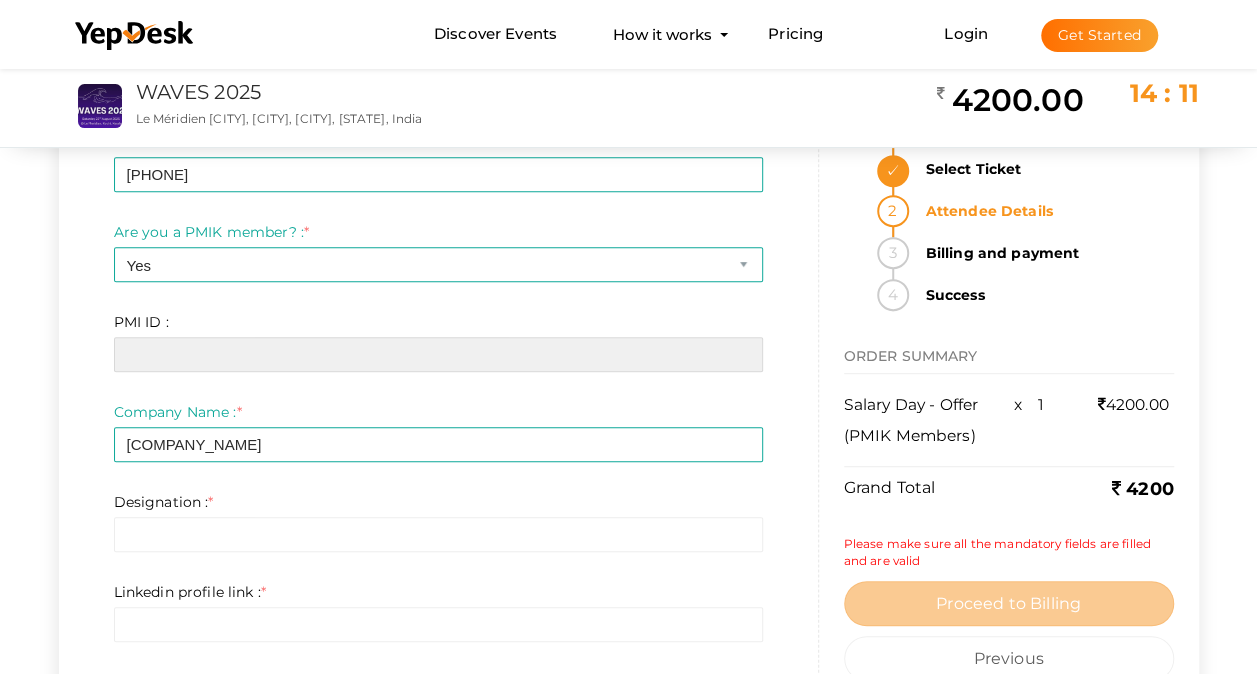 click at bounding box center (438, 354) 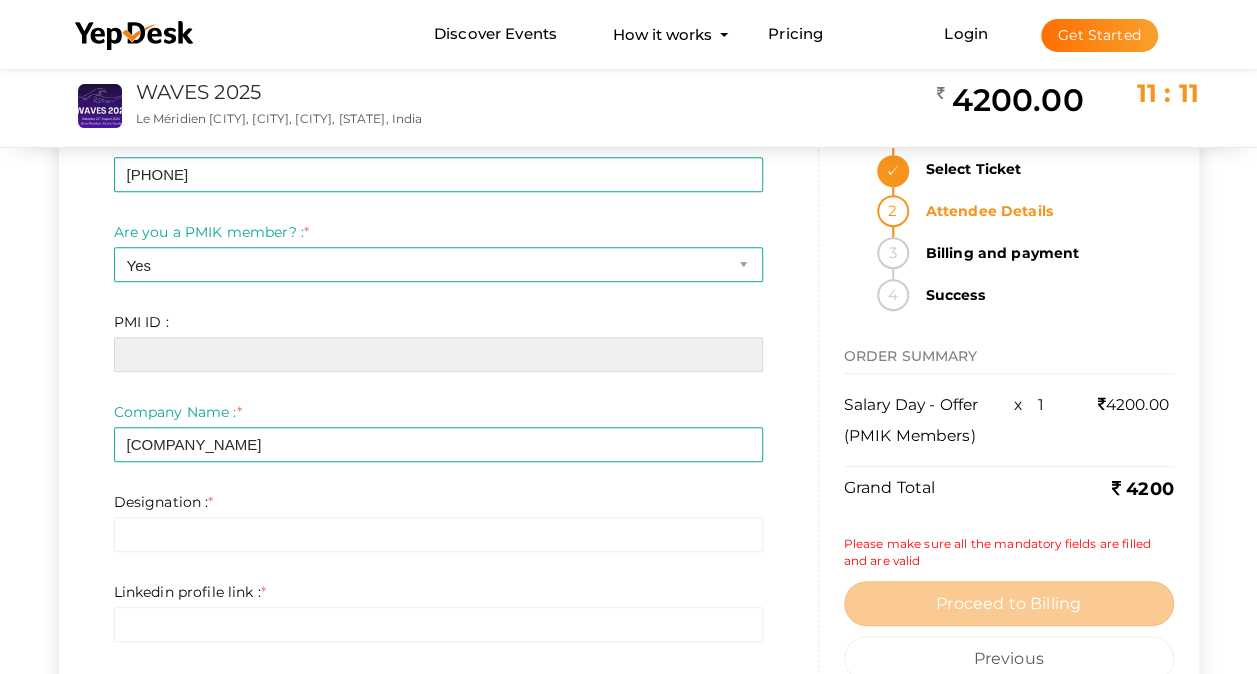 paste on "[NUMBER]" 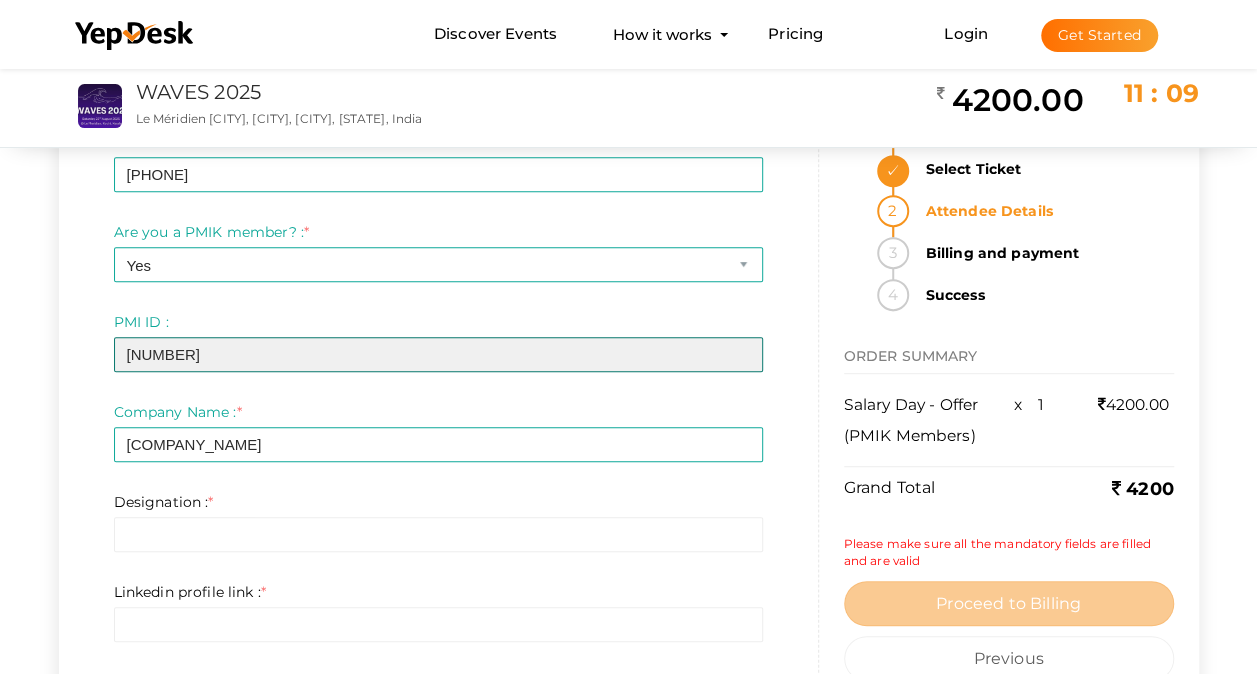 type on "[NUMBER]" 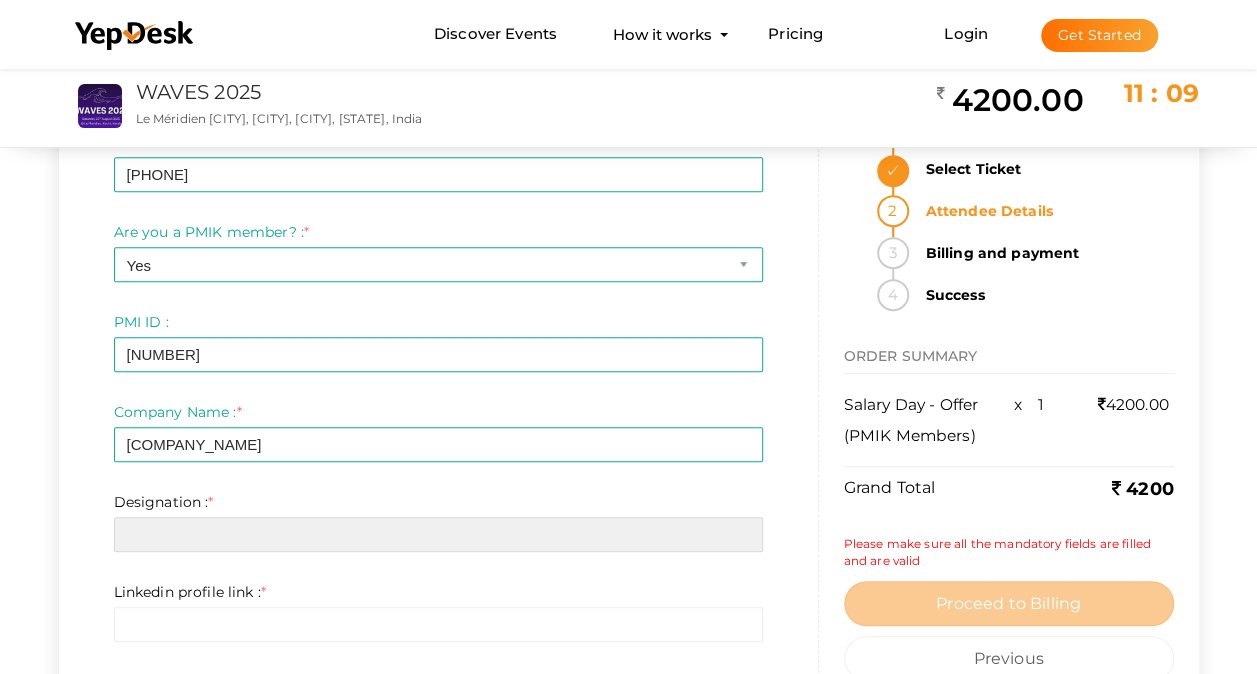 click at bounding box center [438, 534] 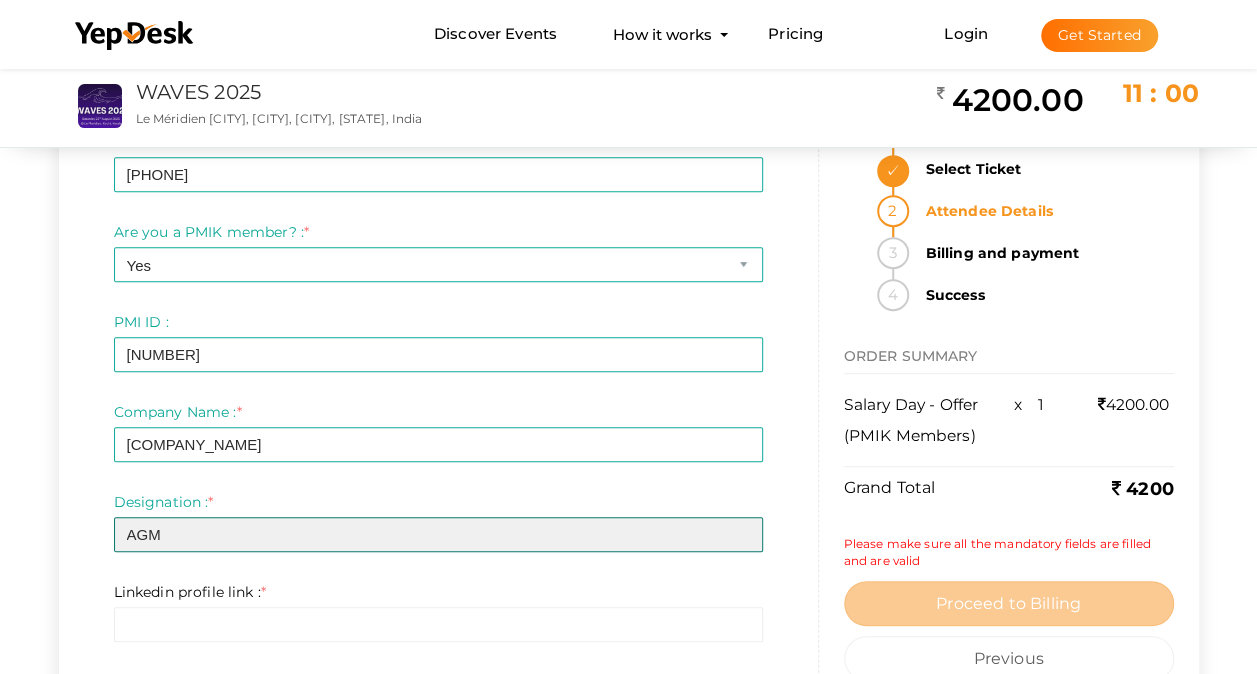 type on "AGM" 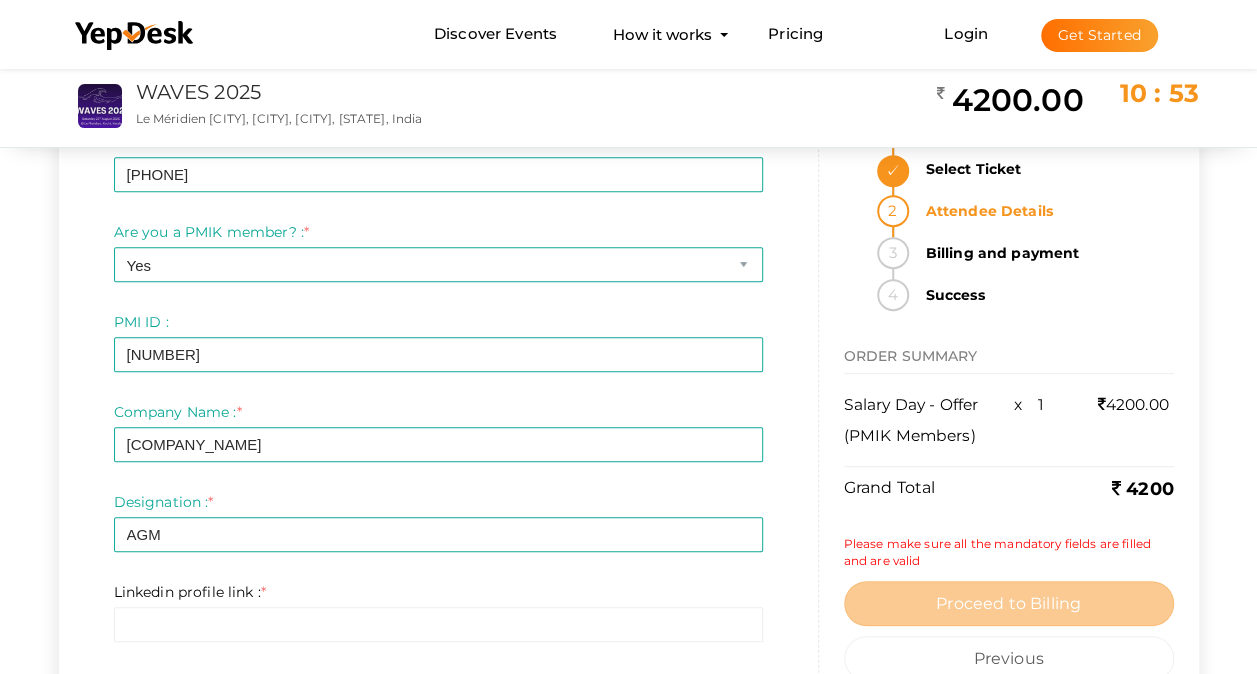 click on "Are you a PMIK member?
:  *
-- Please select -- Yes No
Required.
Limit
exceeds. Limit is  -    Invalid
phone number   Invalid email   Invalid
URL
PMI ID
:  *
[NUMBER]
Required.
Limit
exceeds. Limit is  -    Invalid
phone number   Invalid email   Invalid
URL
Company Name
:  *
SFO technologies PVT LTD
Required.
Limit
exceeds. Limit is  -    Invalid
phone number   Invalid email      *" at bounding box center [438, 627] 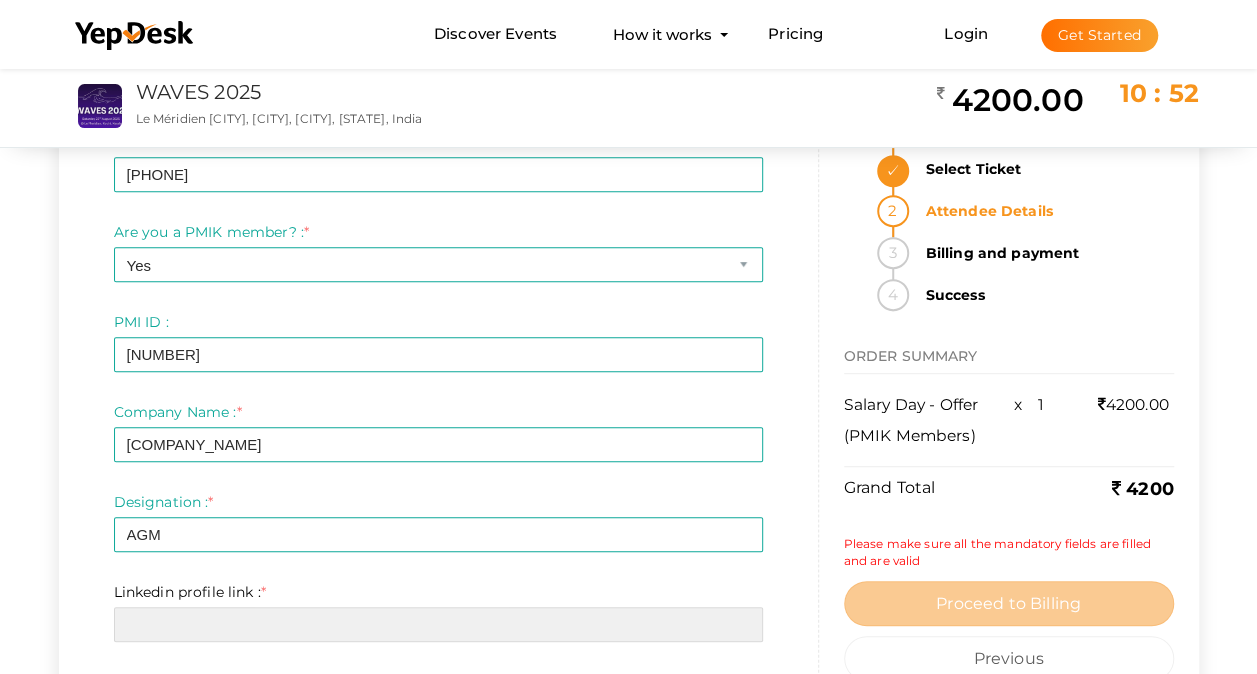 click at bounding box center [438, 624] 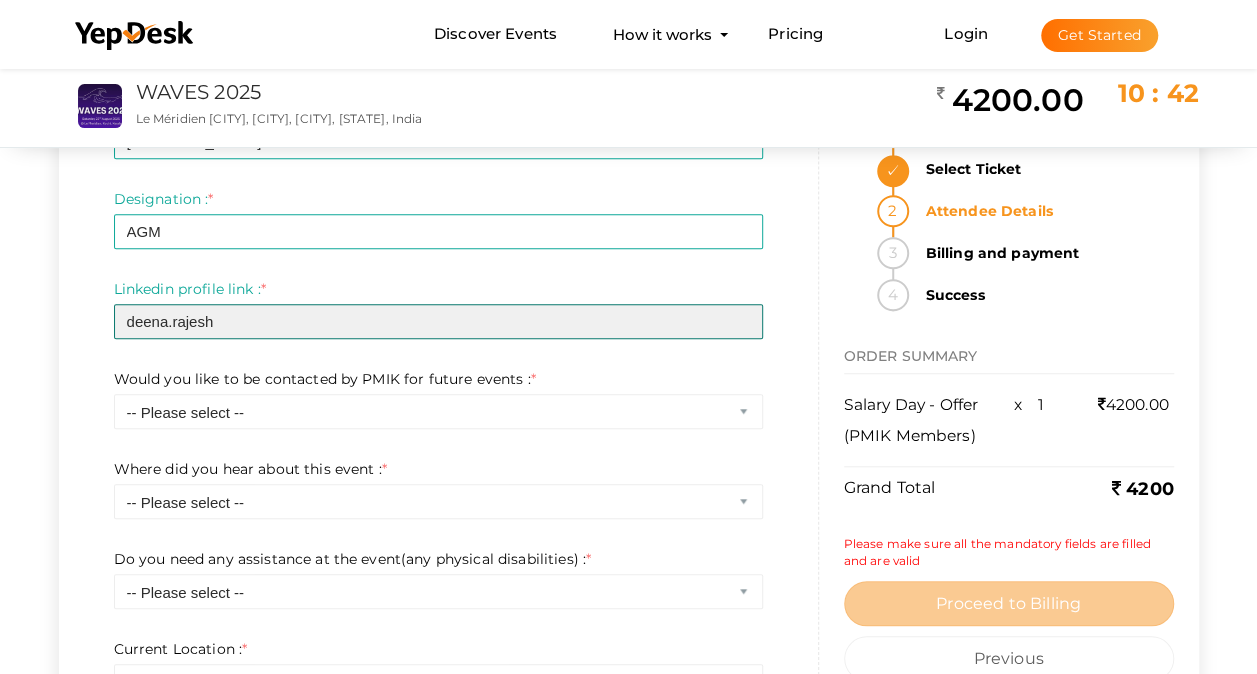 scroll, scrollTop: 668, scrollLeft: 0, axis: vertical 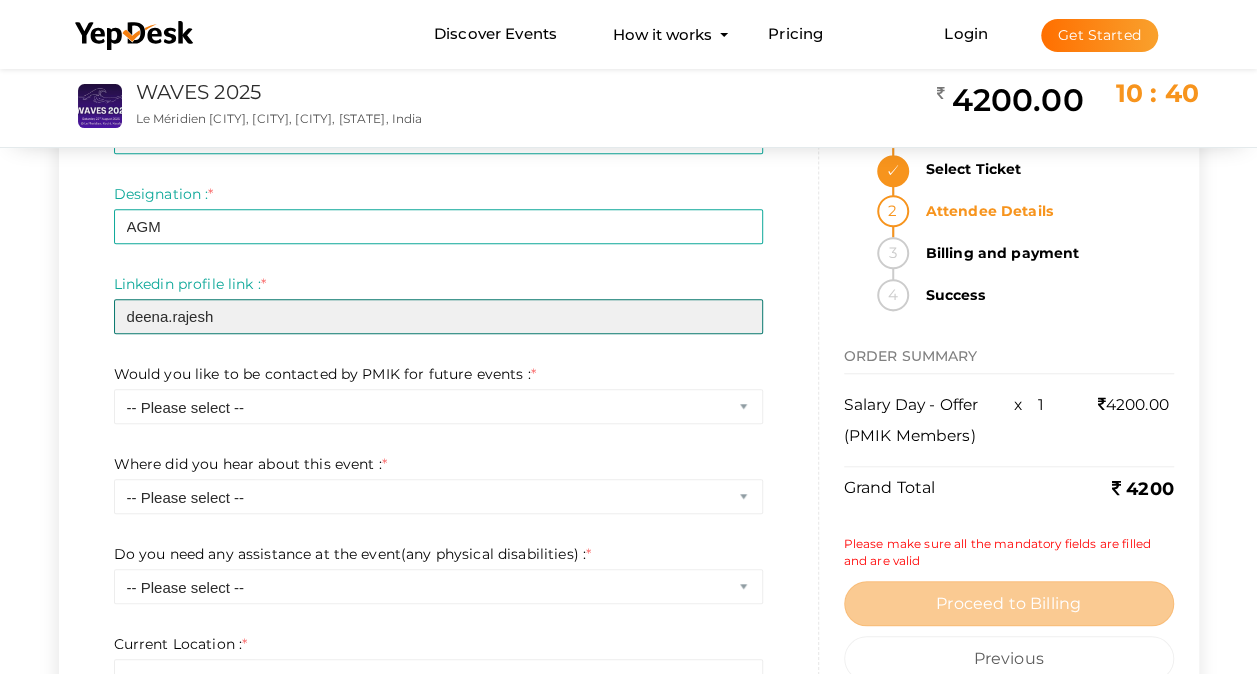 type on "deena.rajesh" 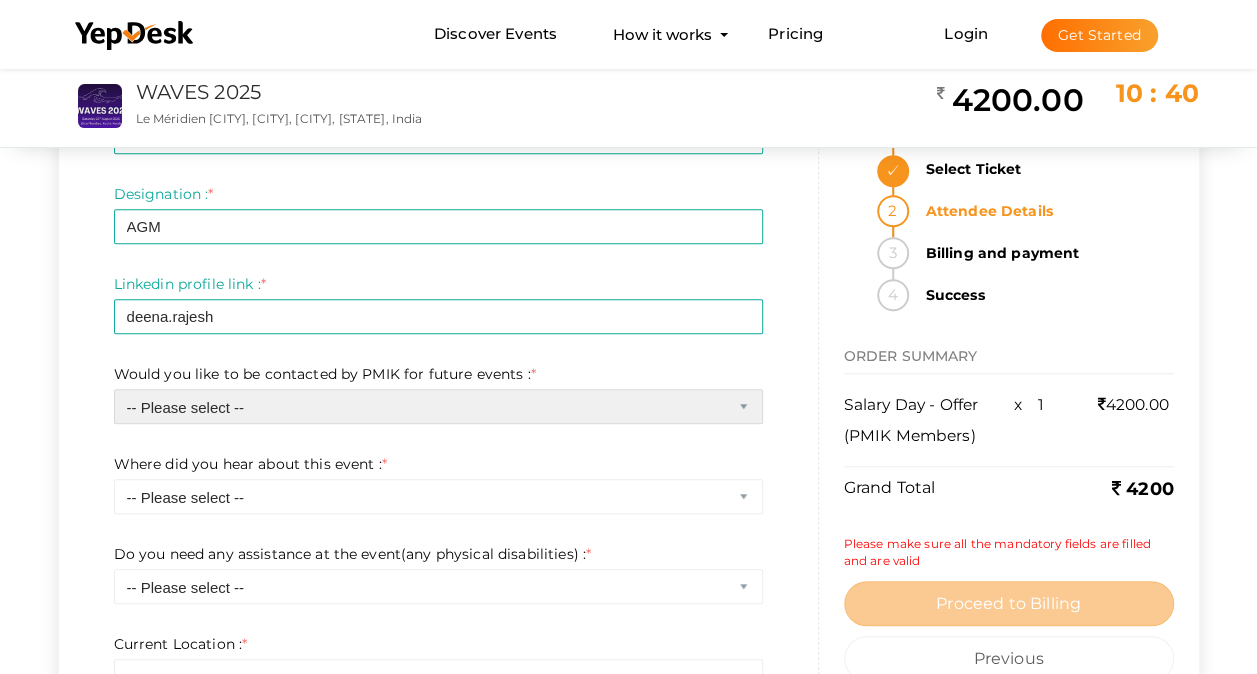 click on "-- Please select -- Yes No" at bounding box center [438, 406] 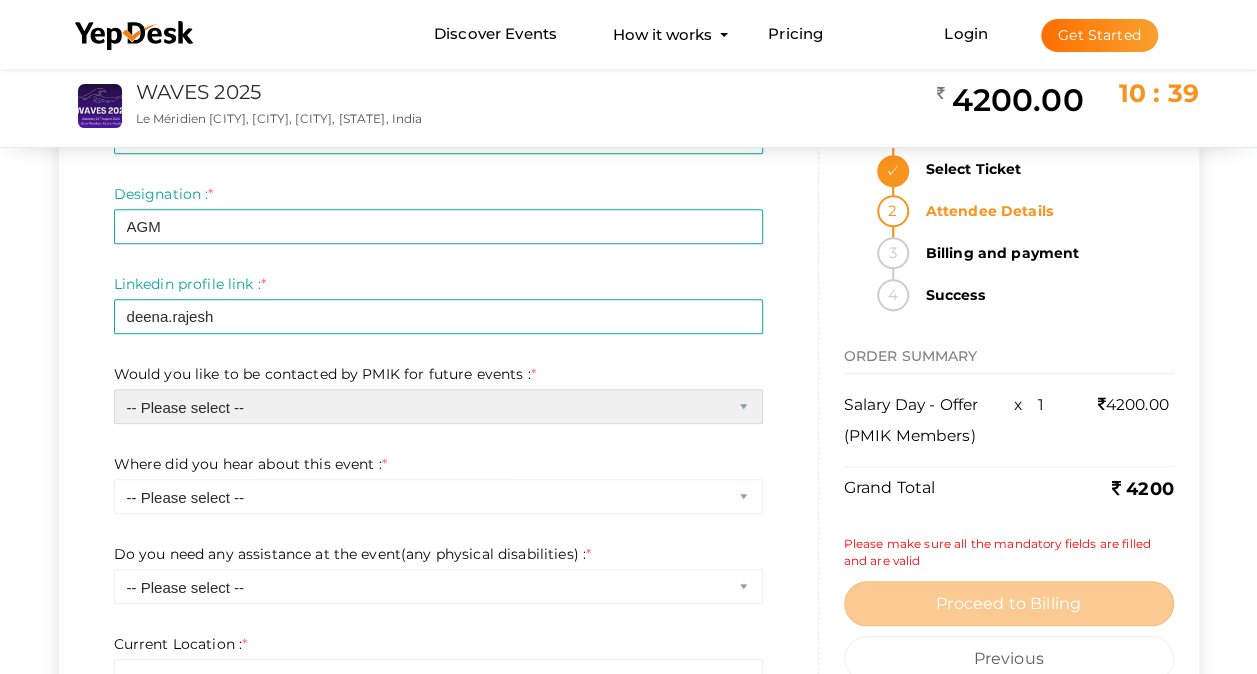 select on "0" 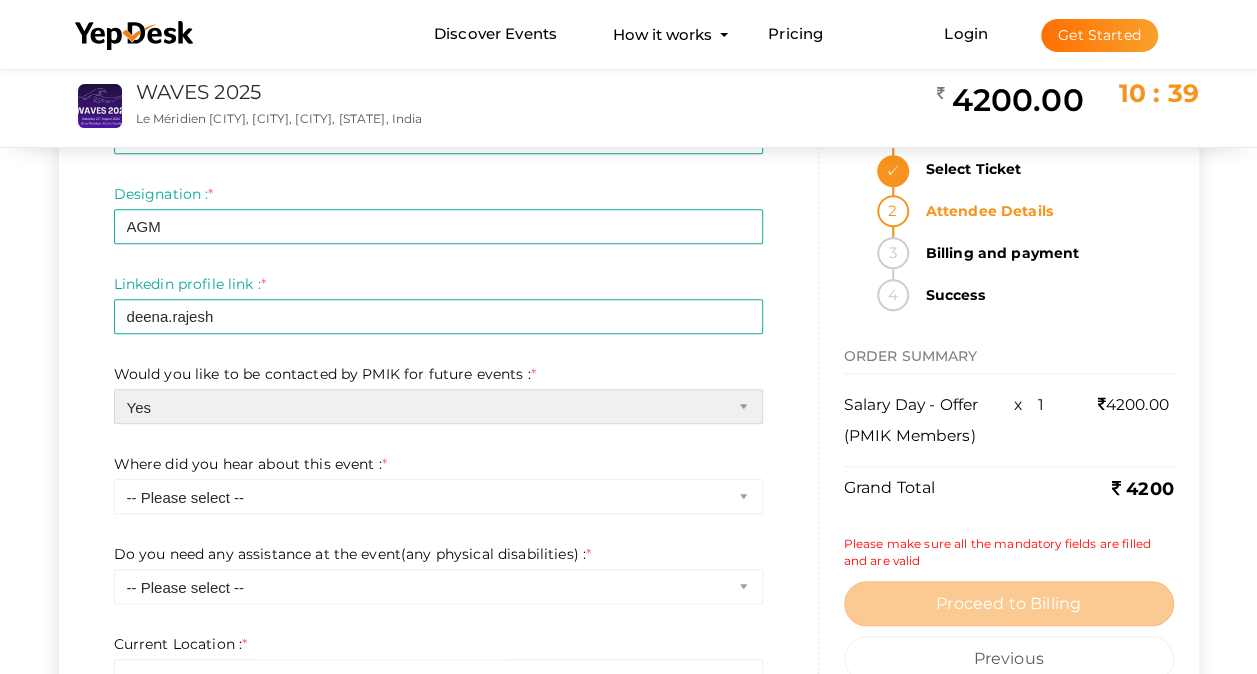 click on "-- Please select -- Yes No" at bounding box center (438, 406) 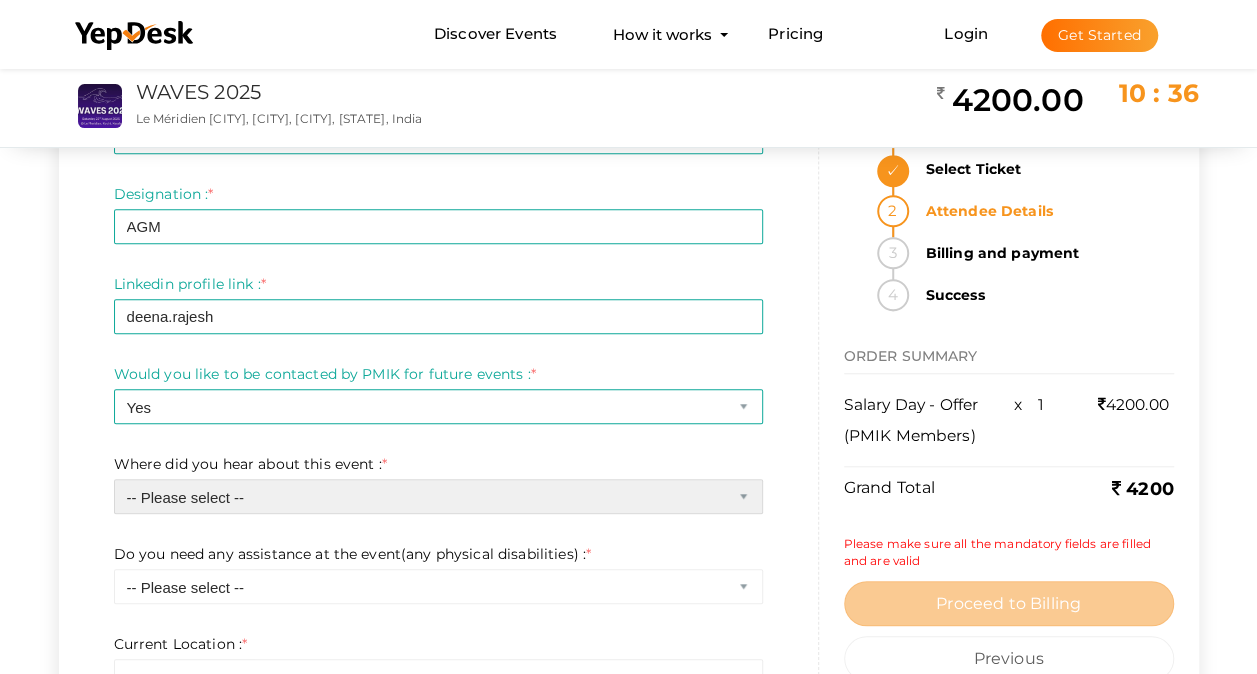 click on "-- Please select -- Chapter website Chapter communications Corporate communications Linkedin Other social media post Friend referral Others" at bounding box center (438, 496) 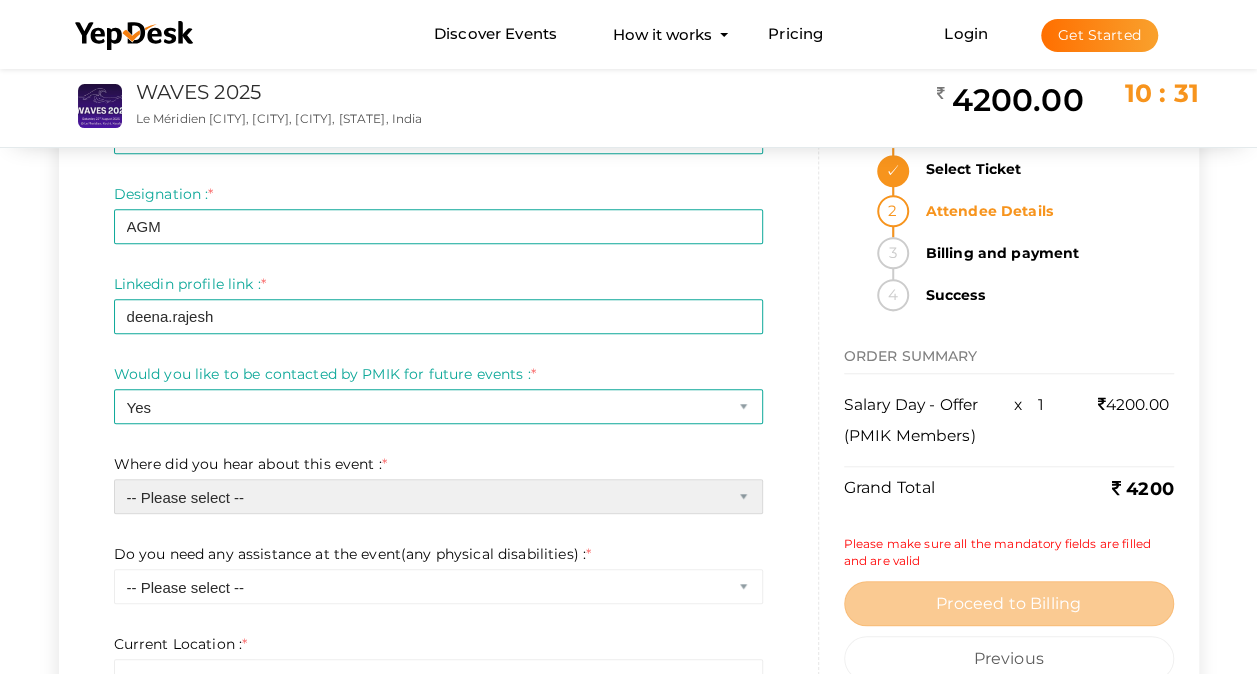 select on "1" 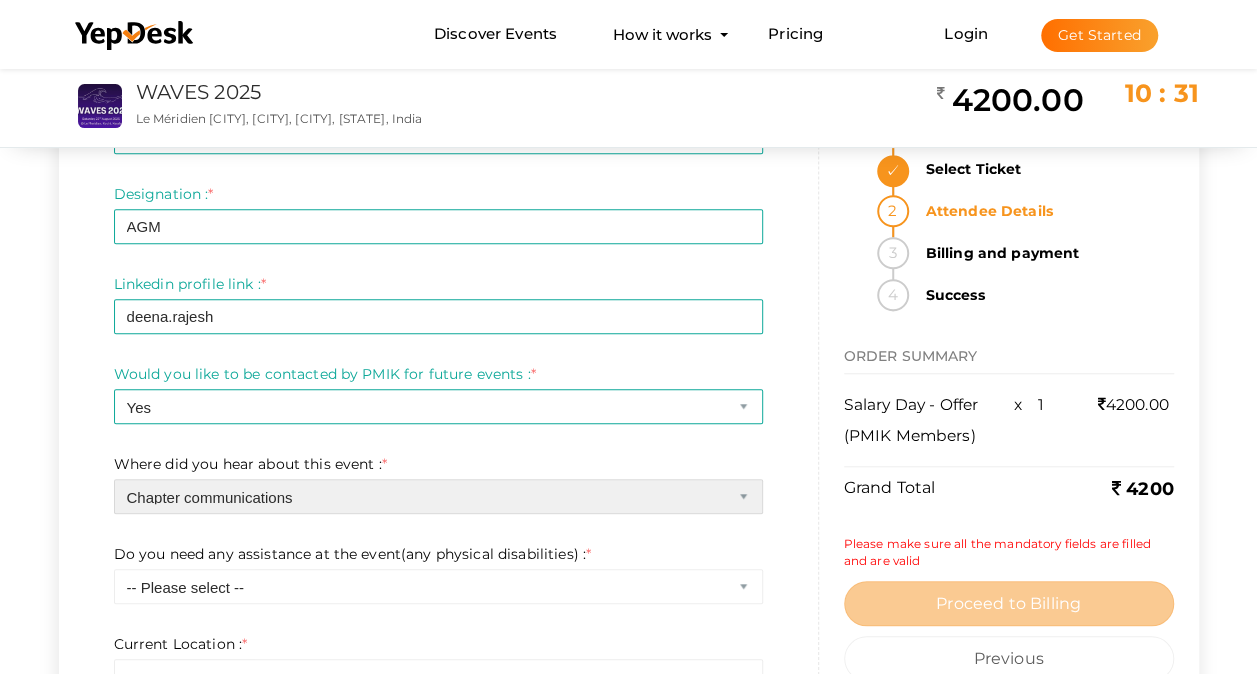 click on "-- Please select -- Chapter website Chapter communications Corporate communications Linkedin Other social media post Friend referral Others" at bounding box center (438, 496) 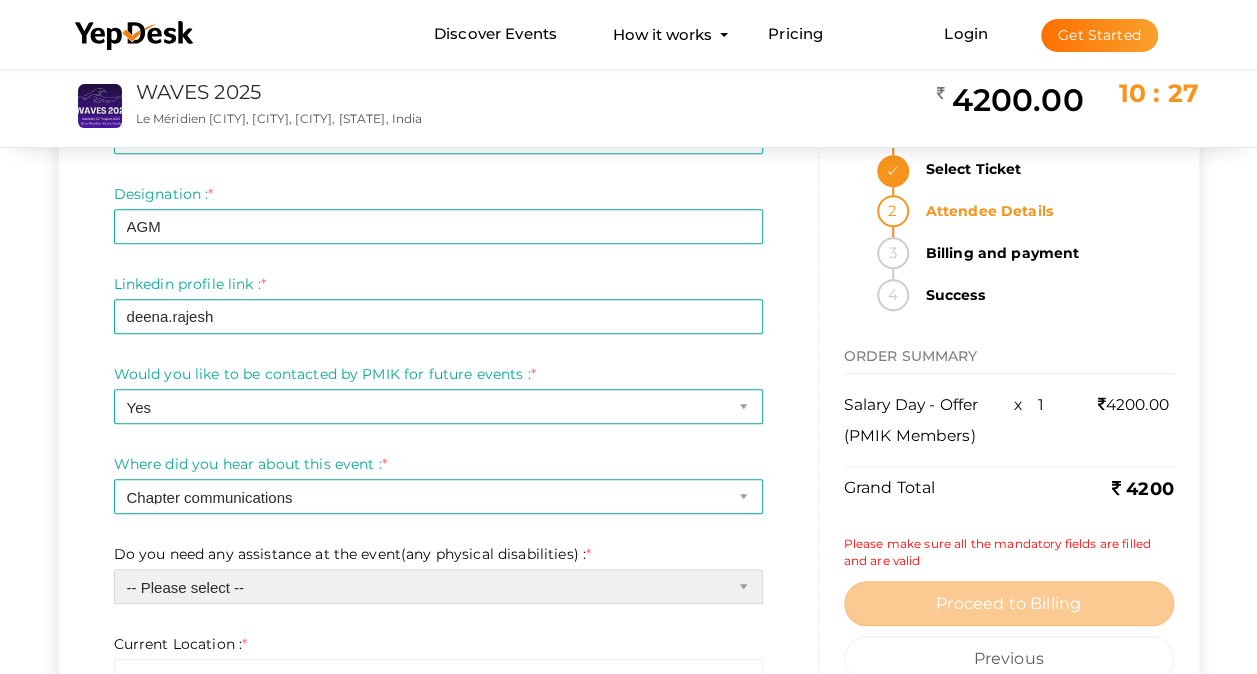 click on "-- Please select -- Yes No" at bounding box center (438, 586) 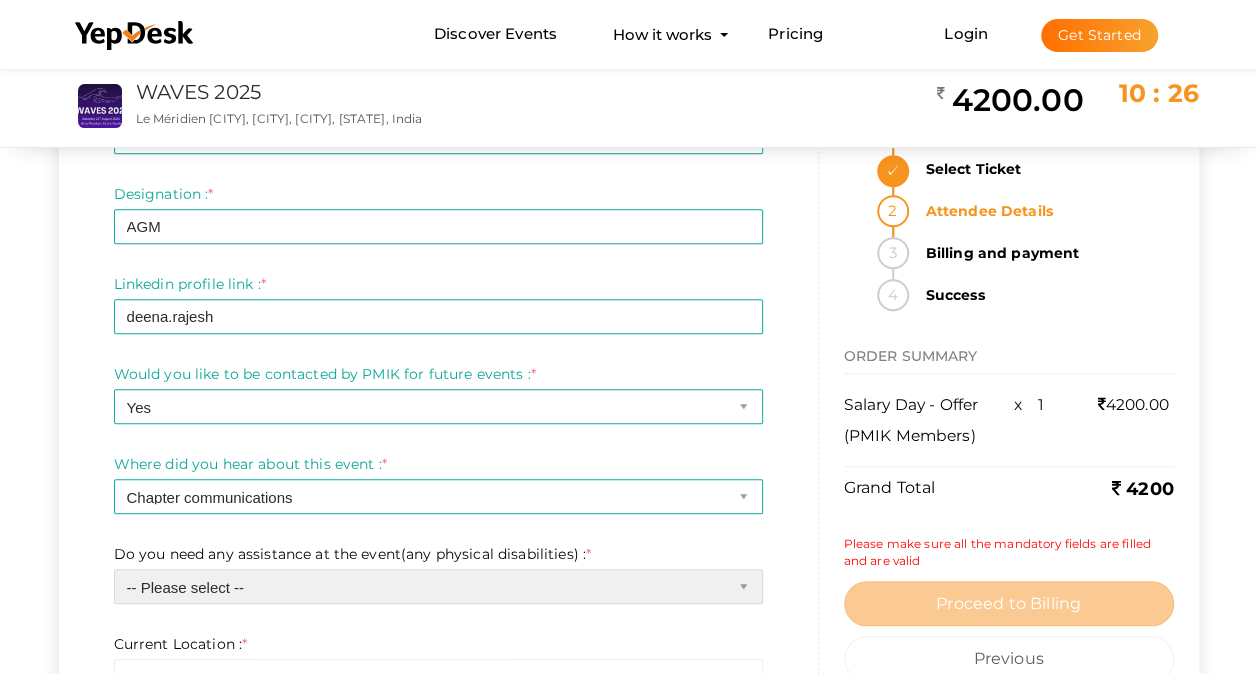 select on "1" 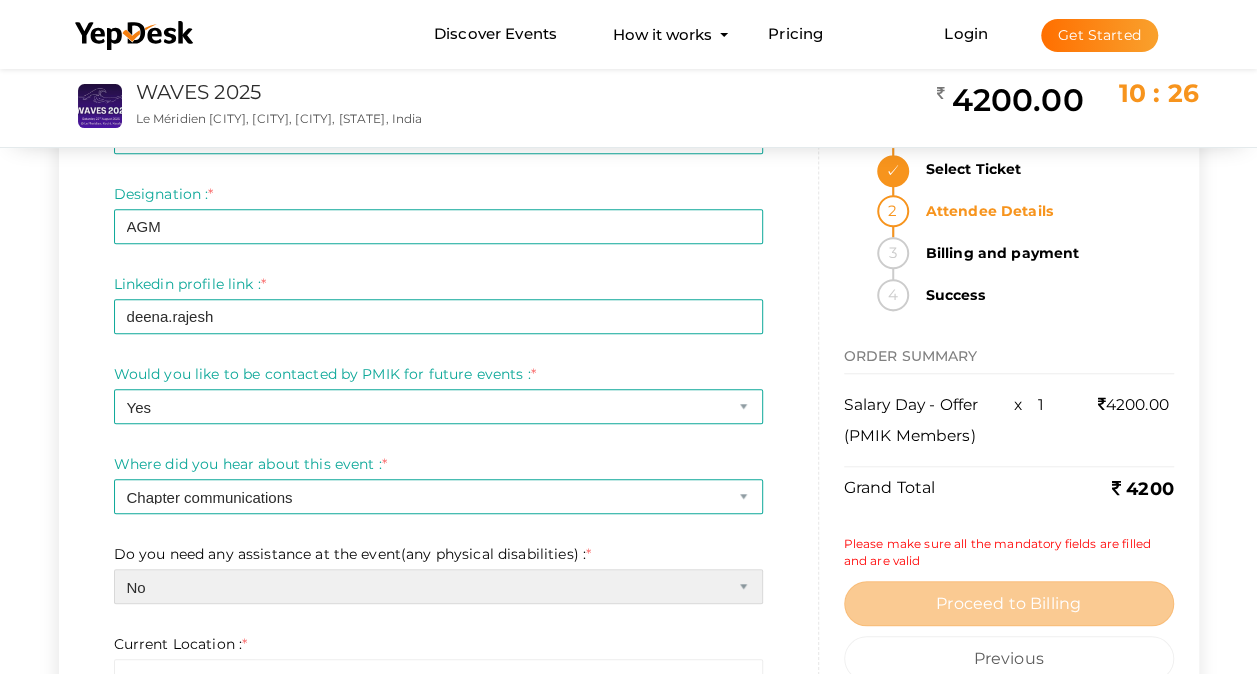 click on "-- Please select -- Yes No" at bounding box center (438, 586) 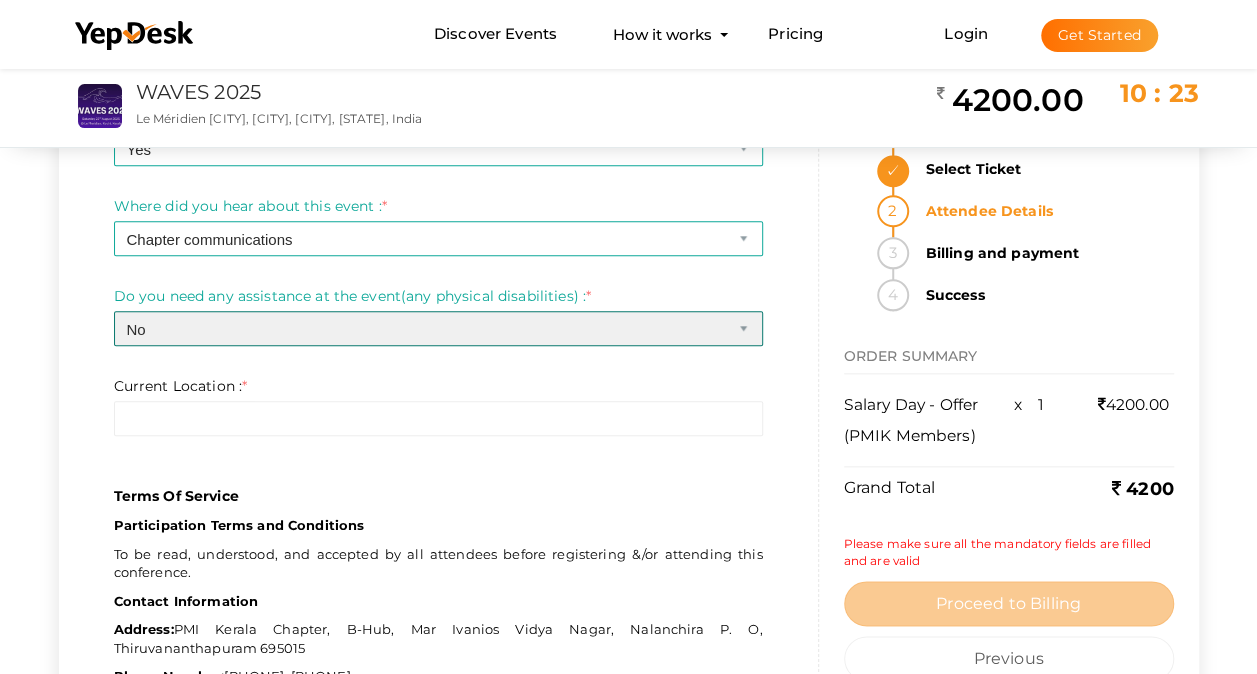 scroll, scrollTop: 956, scrollLeft: 0, axis: vertical 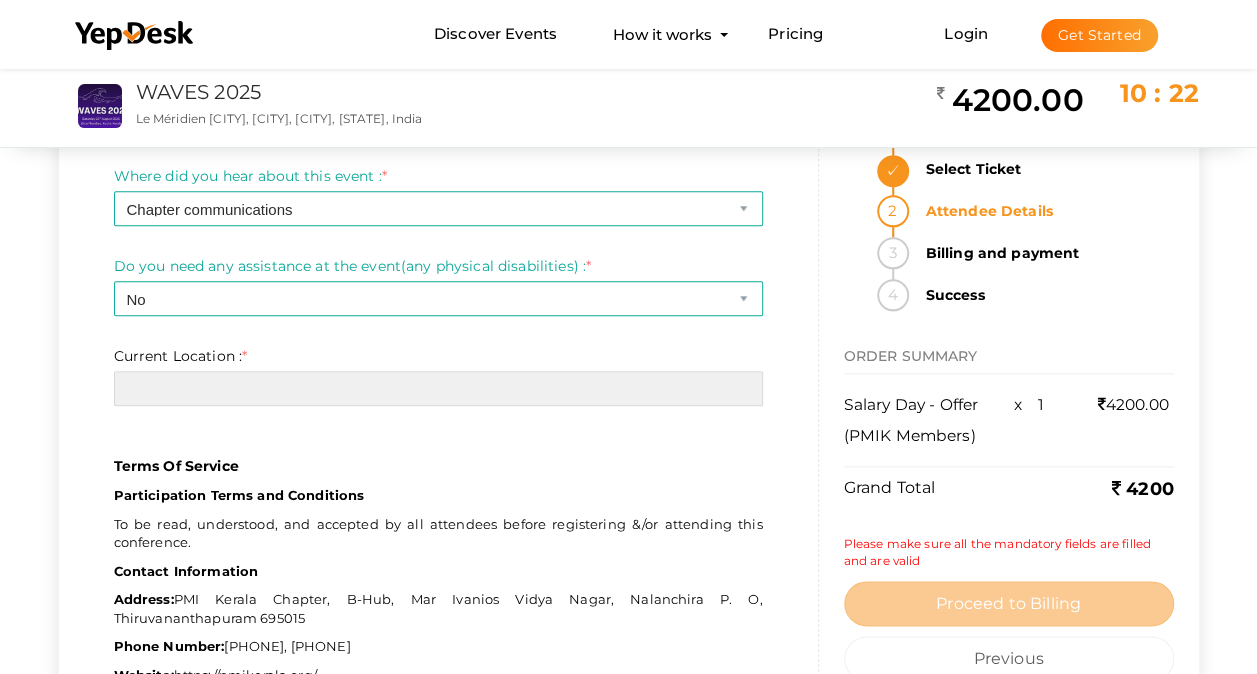 click at bounding box center (438, 388) 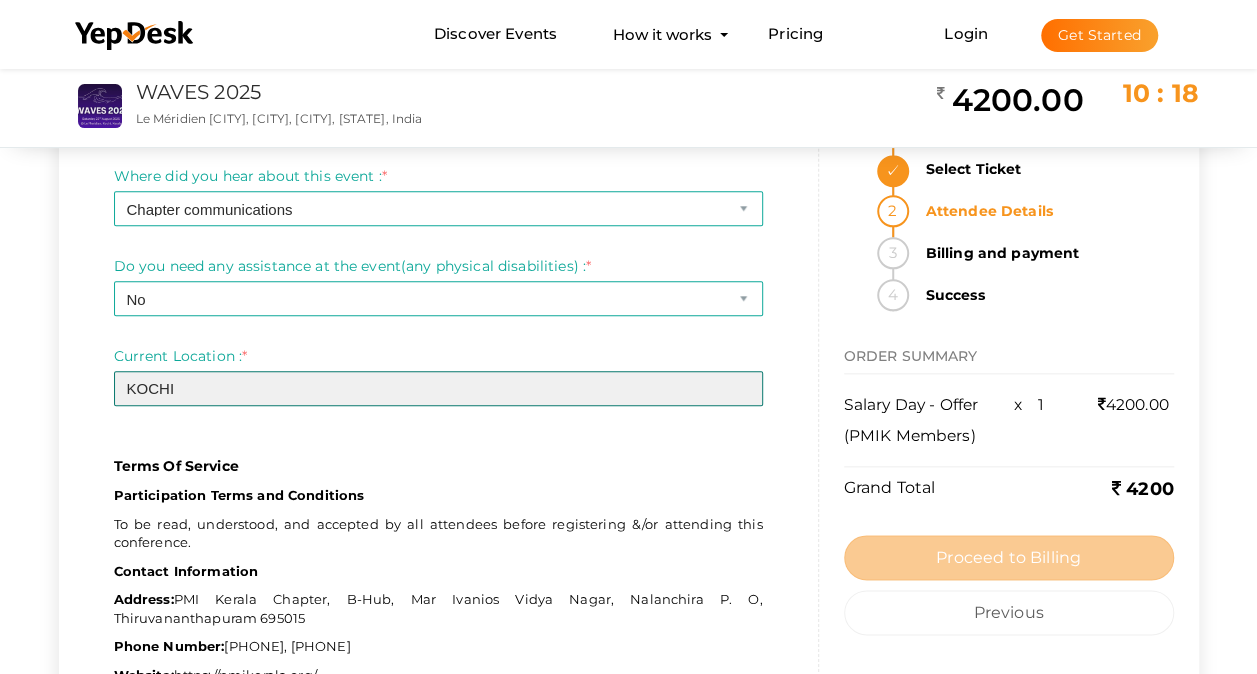 type on "KOCHI" 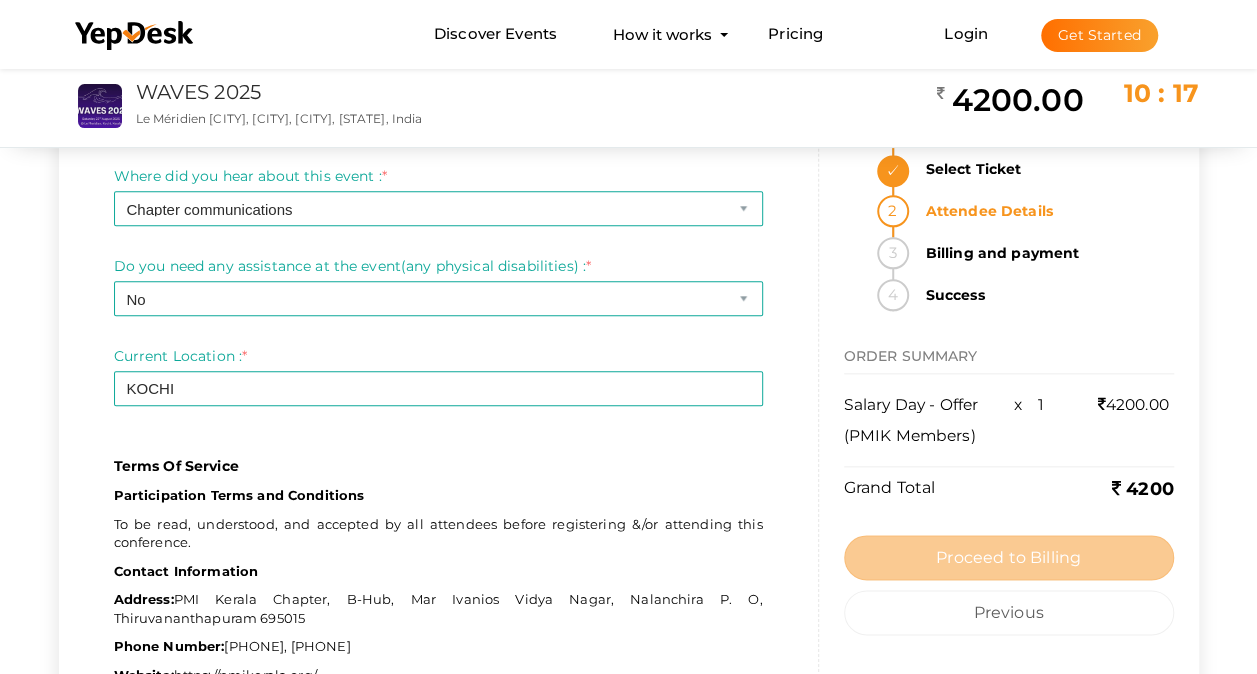 click on "PMI Kerala Chapter, B-Hub, Mar Ivanios Vidya Nagar, Nalanchira P. O, Thiruvananthapuram 695015 Phone Number:  +91 [PHONE], +91 [PHONE] Website:  https://pmikerala.org/ Email :  director.waves2025@pmikerala.org All communications should be marked as  “Waves 2025”  in the subject line. Registration Prime Day and Early Bird Offer: Prime day and Early bird registration dates will be restricted to the first 40 registrations or the closing date of prime day/ early bird registrations (whichever is earlier). Cancellations and transfers of registrations are strictly not permitted under the “Early Bird Offer” or any other special price offer period. Delegates will not be refunded for non-attendance. Refer to the fee table for details. Cancellation/Refund  & Transfer of Registration: Note:  Indemnity" at bounding box center [438, 1938] 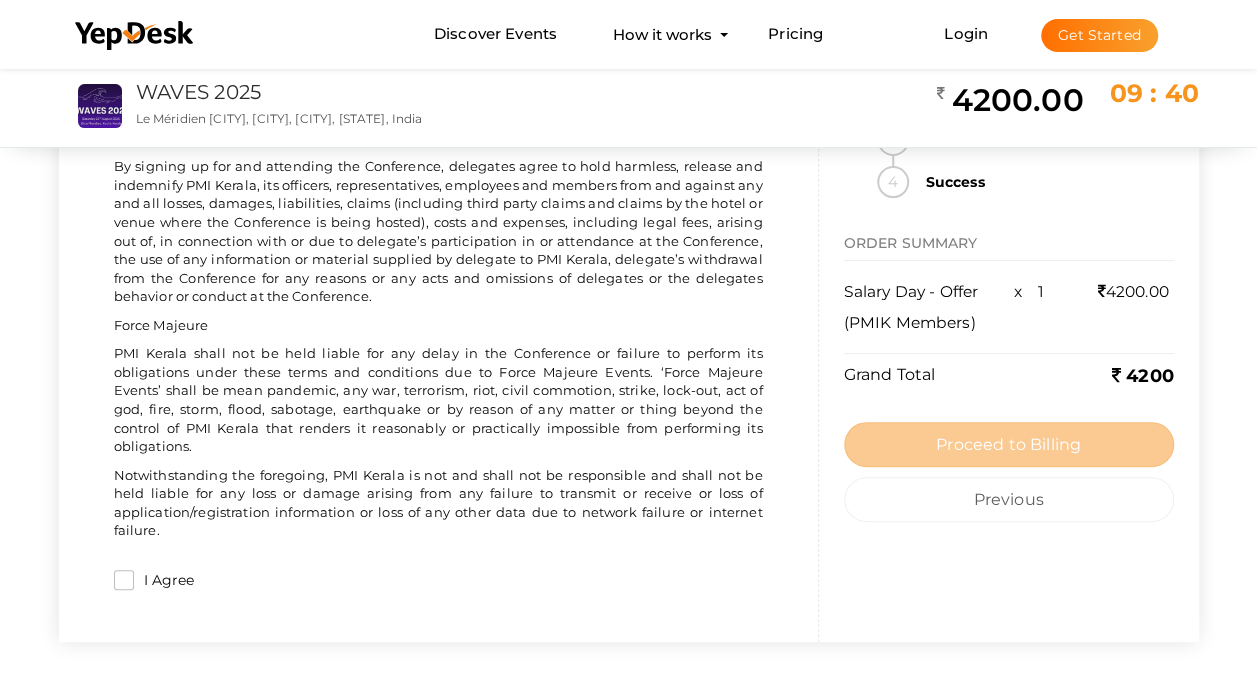 scroll, scrollTop: 3837, scrollLeft: 0, axis: vertical 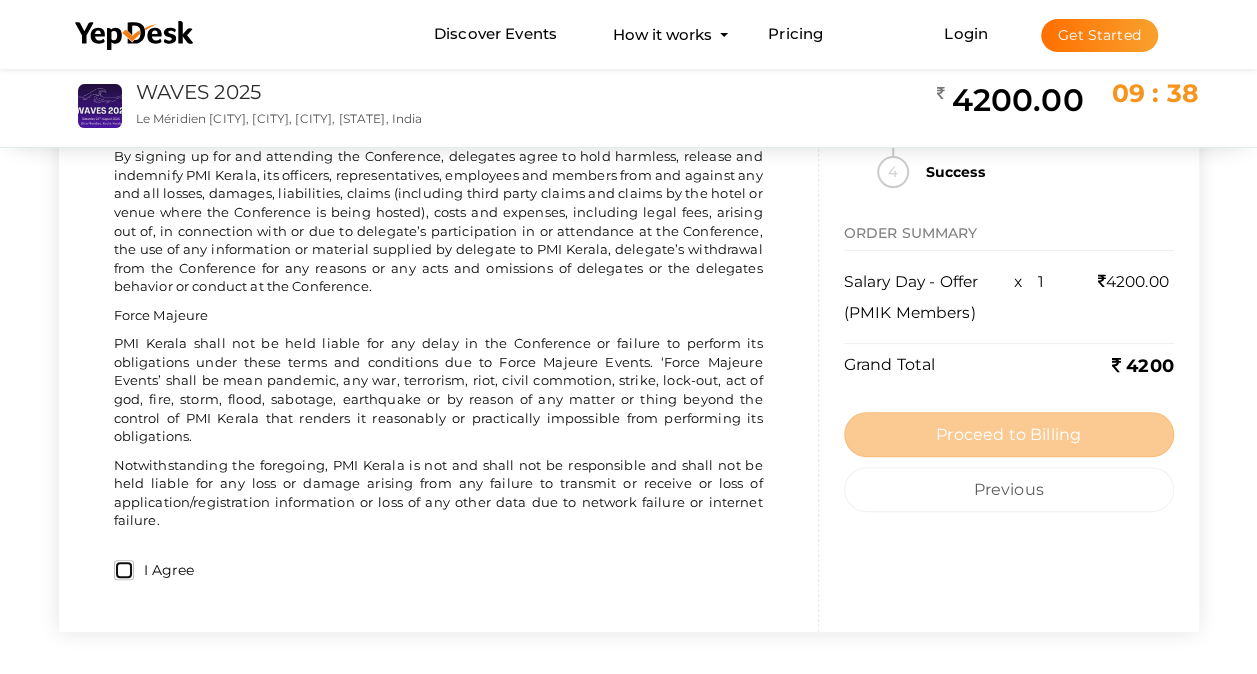 click on "I Agree" at bounding box center (124, 570) 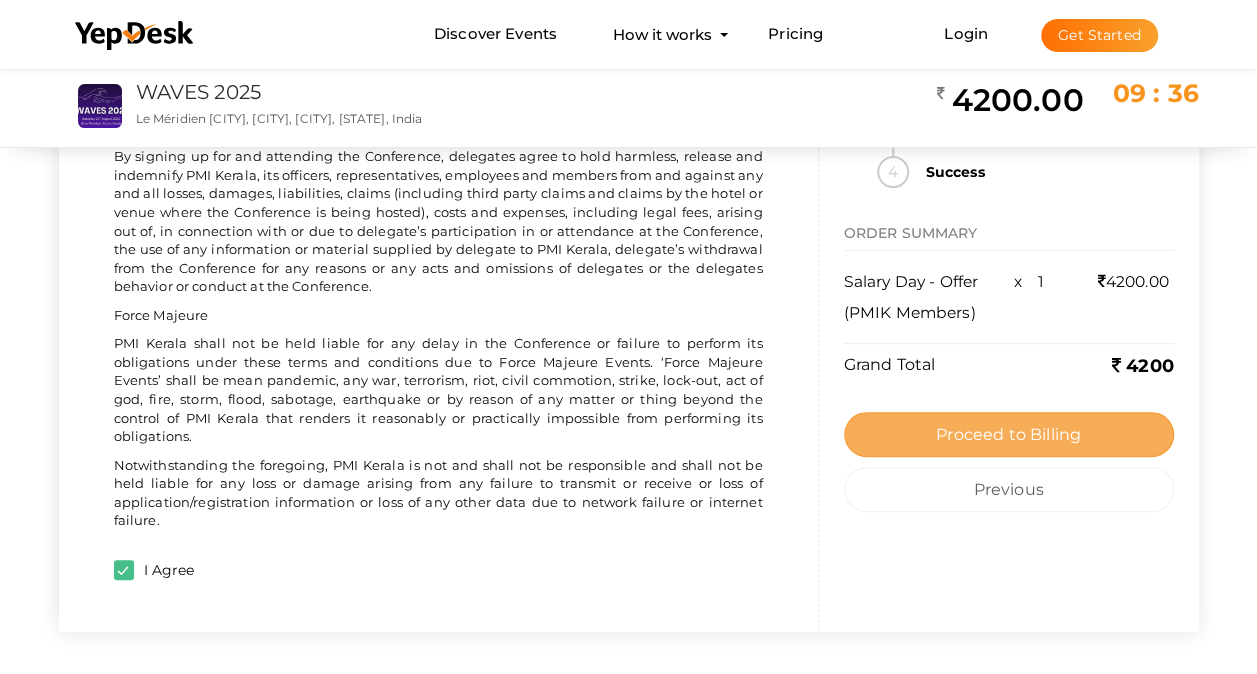 click on "Proceed
to Billing" at bounding box center [1009, 434] 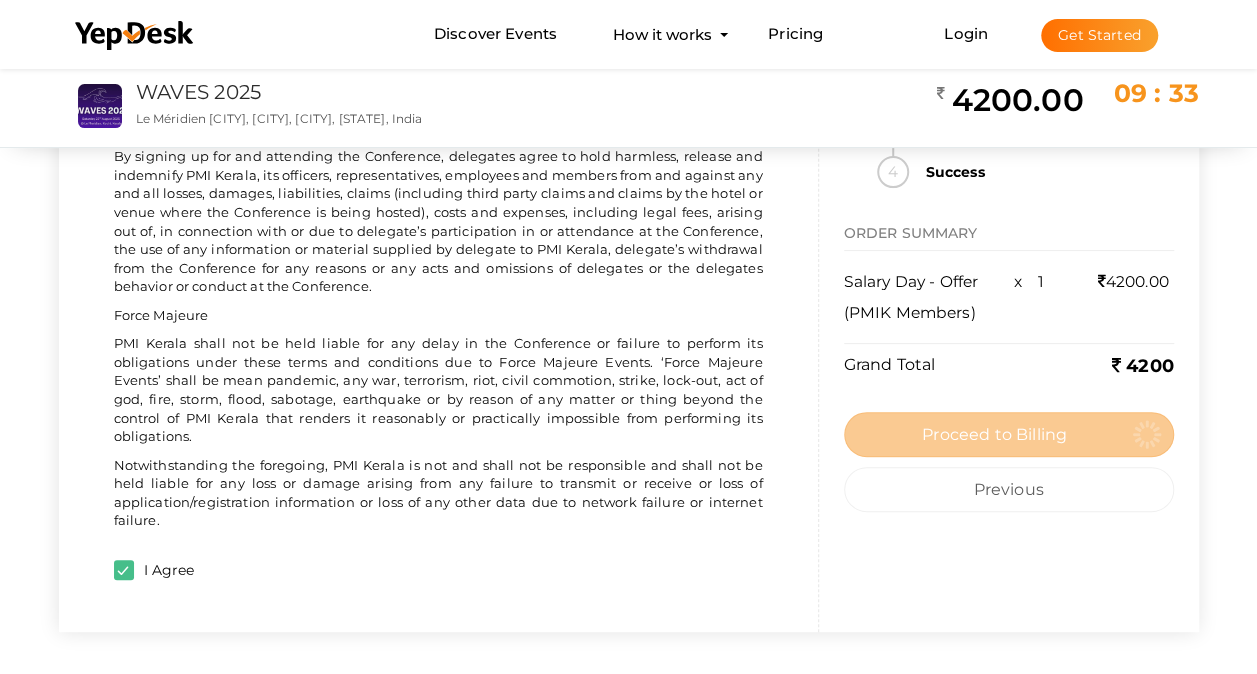 scroll, scrollTop: 0, scrollLeft: 0, axis: both 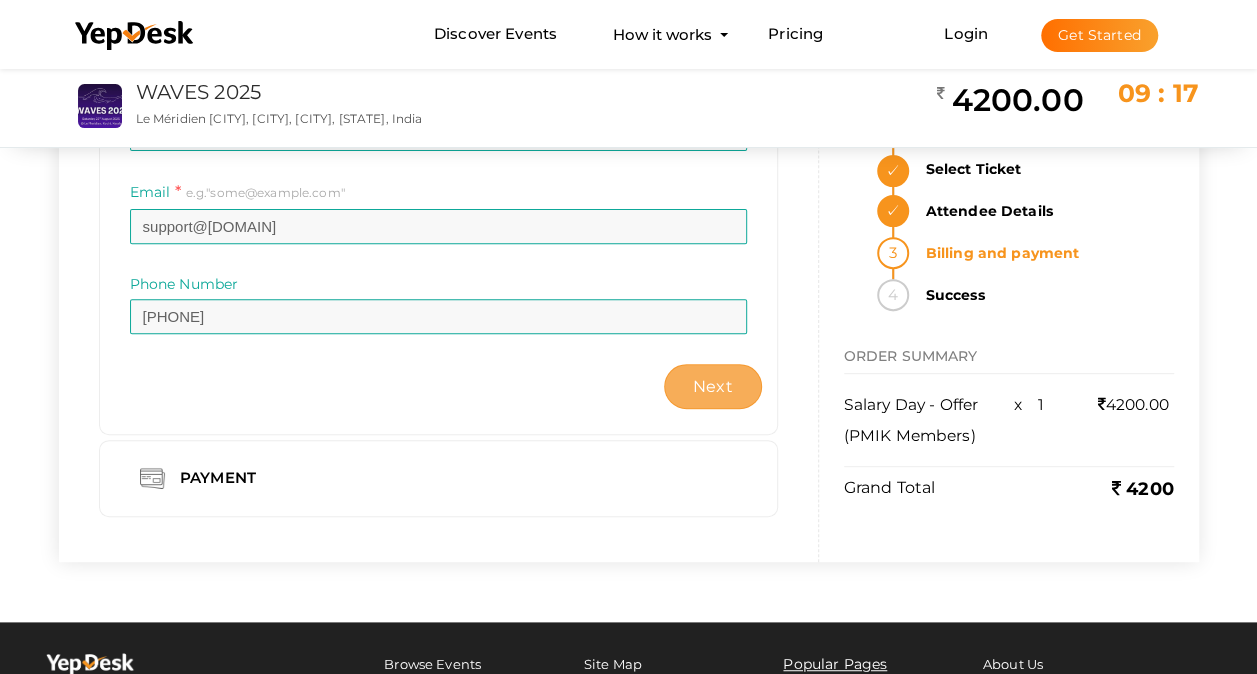 click on "Next" at bounding box center [713, 386] 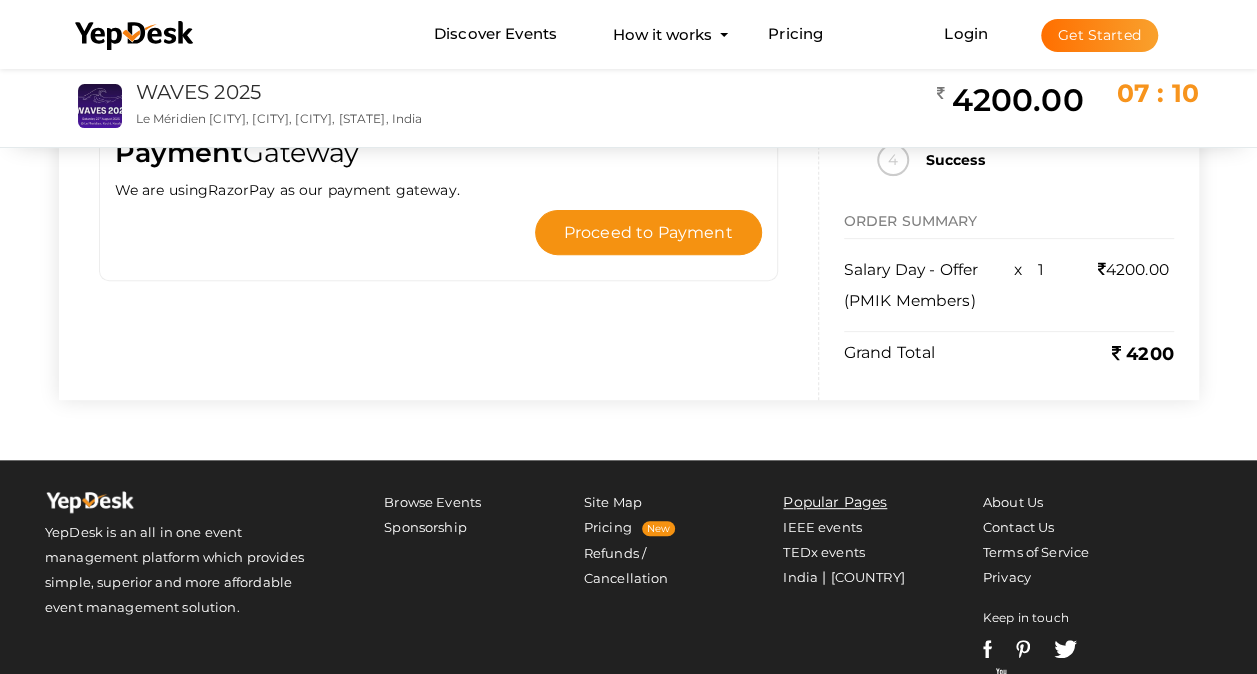 scroll, scrollTop: 0, scrollLeft: 0, axis: both 